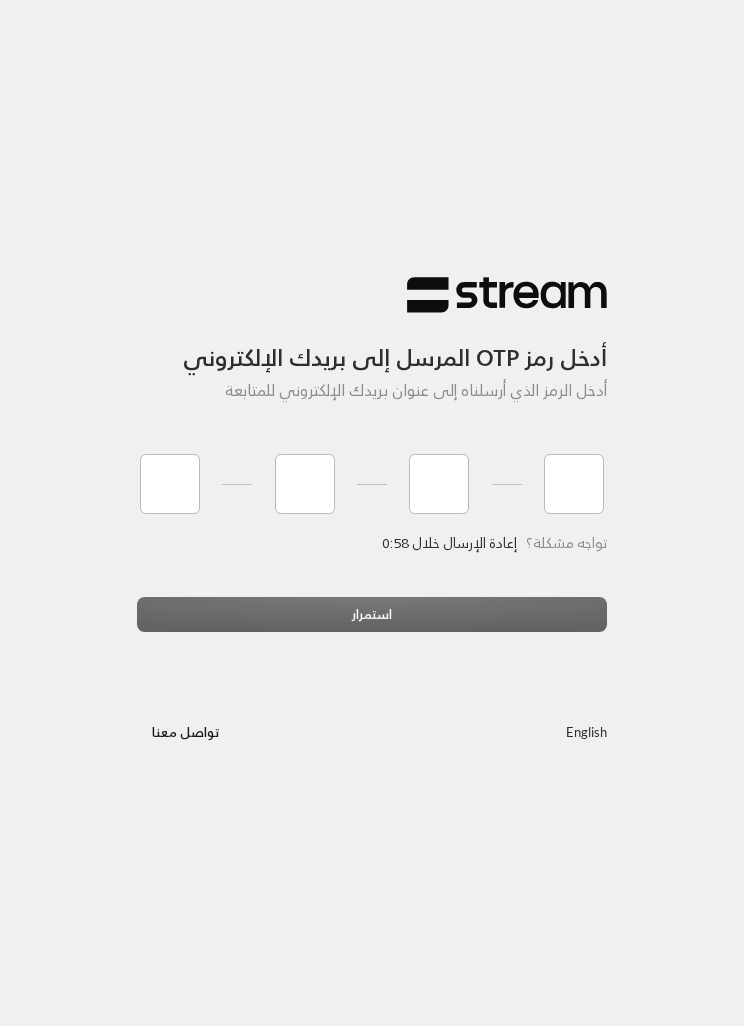 scroll, scrollTop: 0, scrollLeft: 0, axis: both 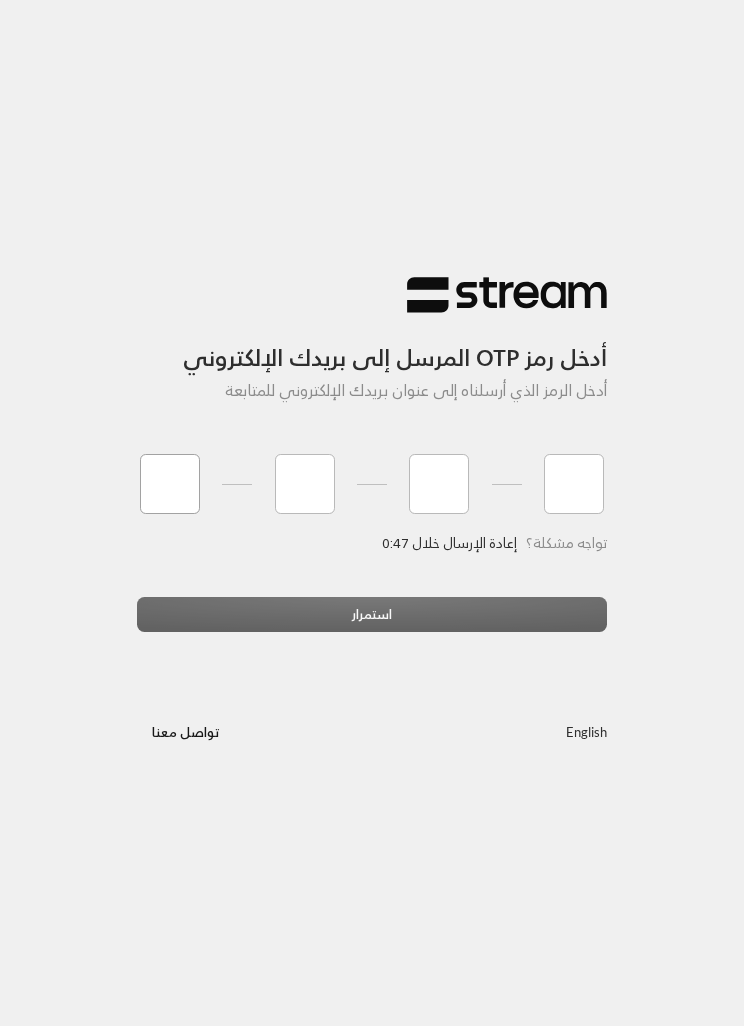 type on "8" 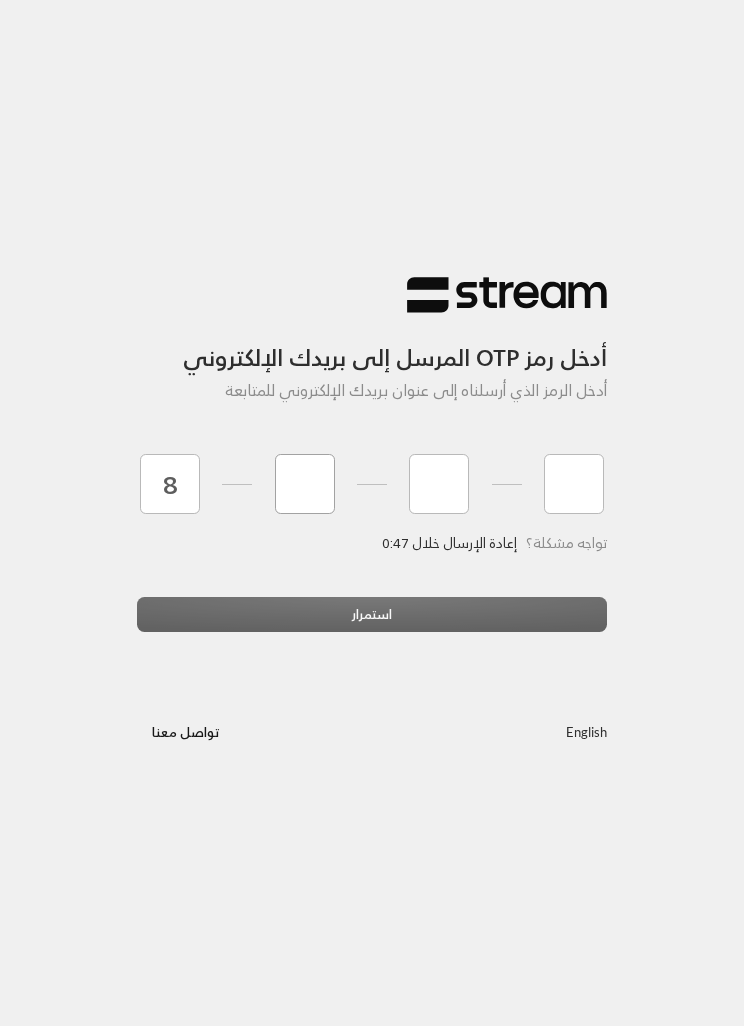 type on "0" 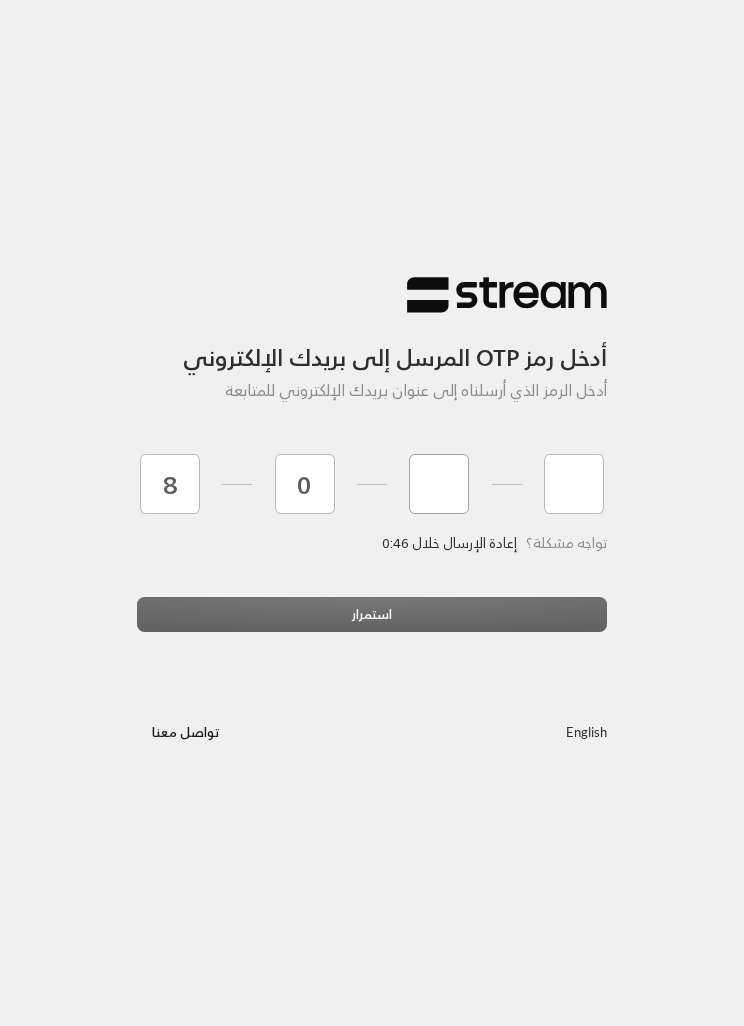type on "3" 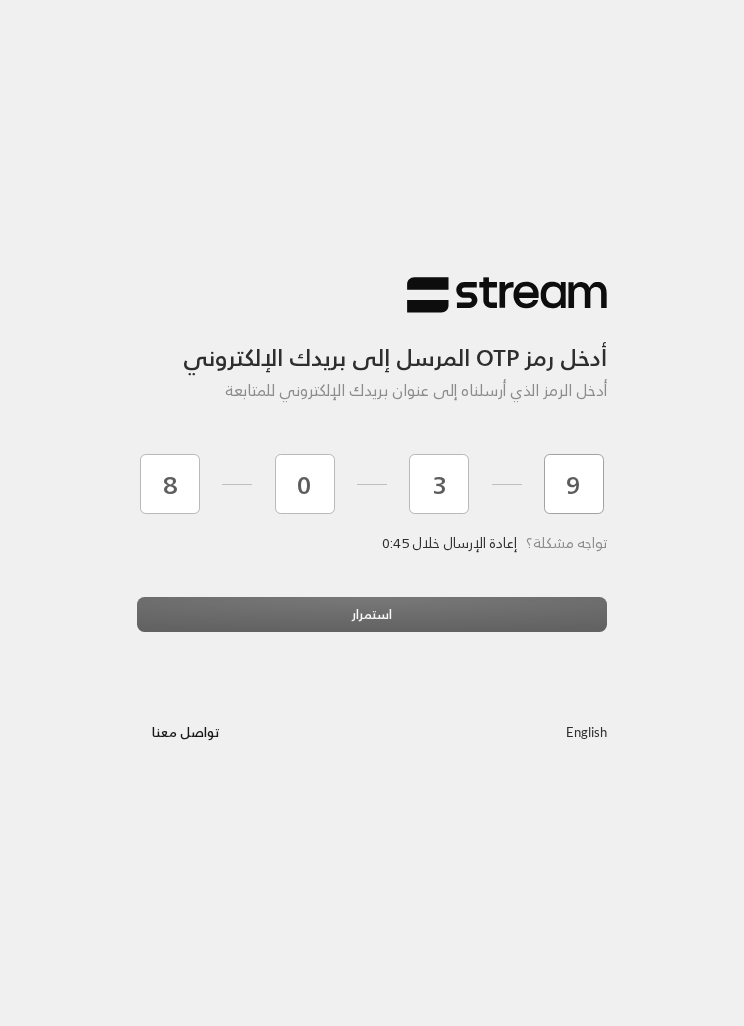 type on "9" 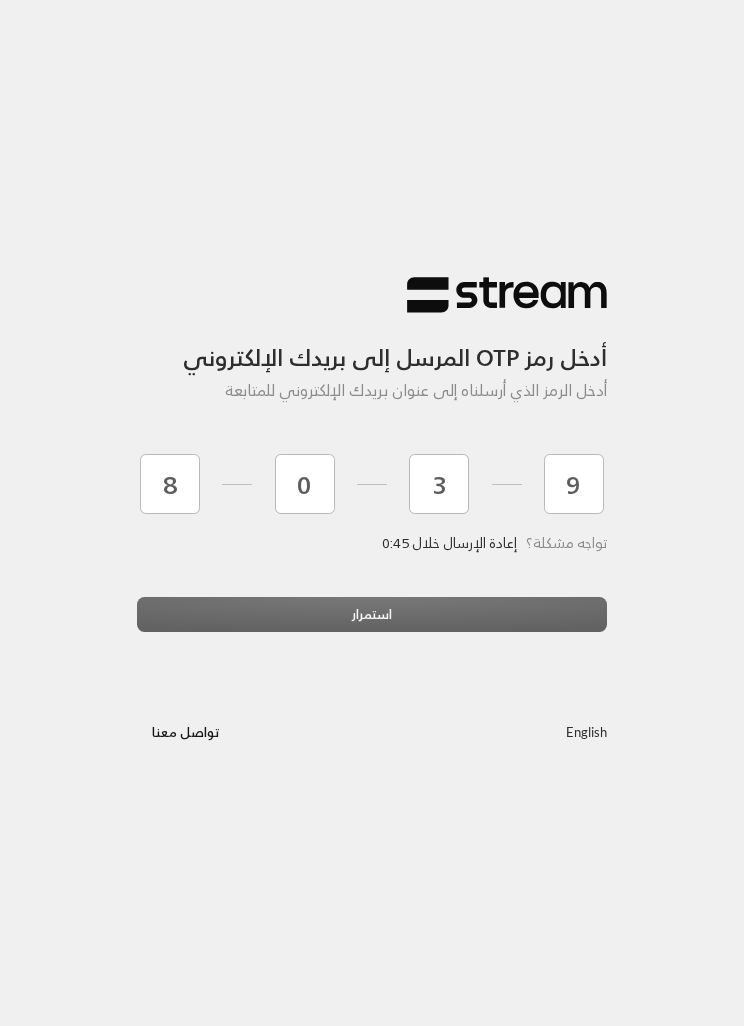 click on "استمرار" at bounding box center [372, 622] 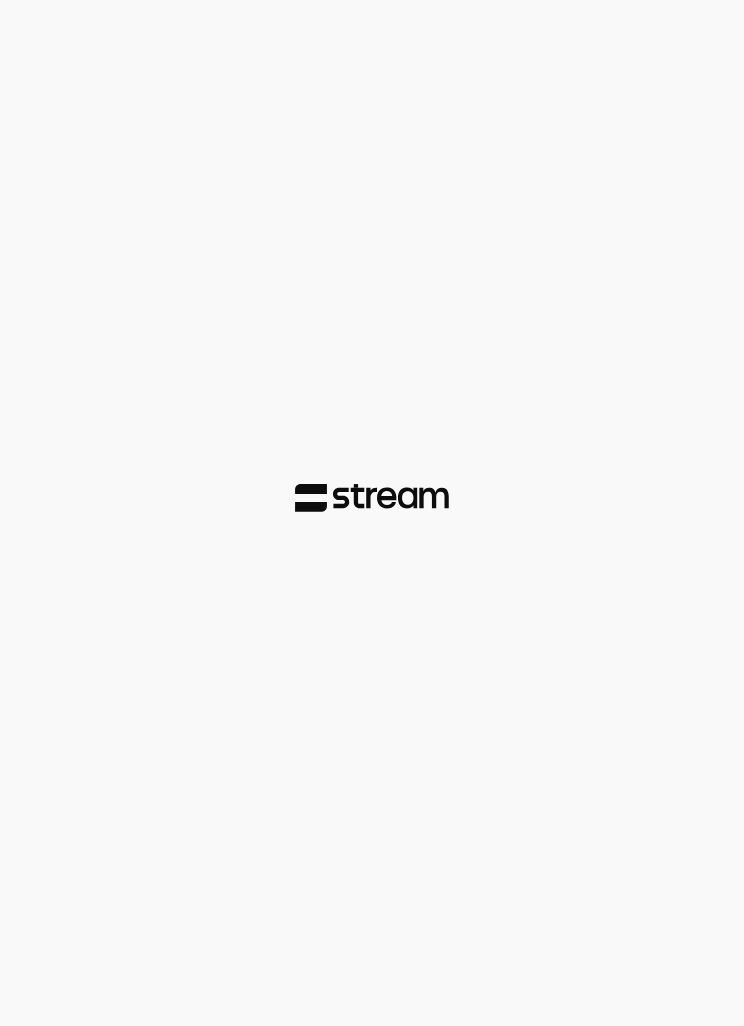 click at bounding box center (372, 513) 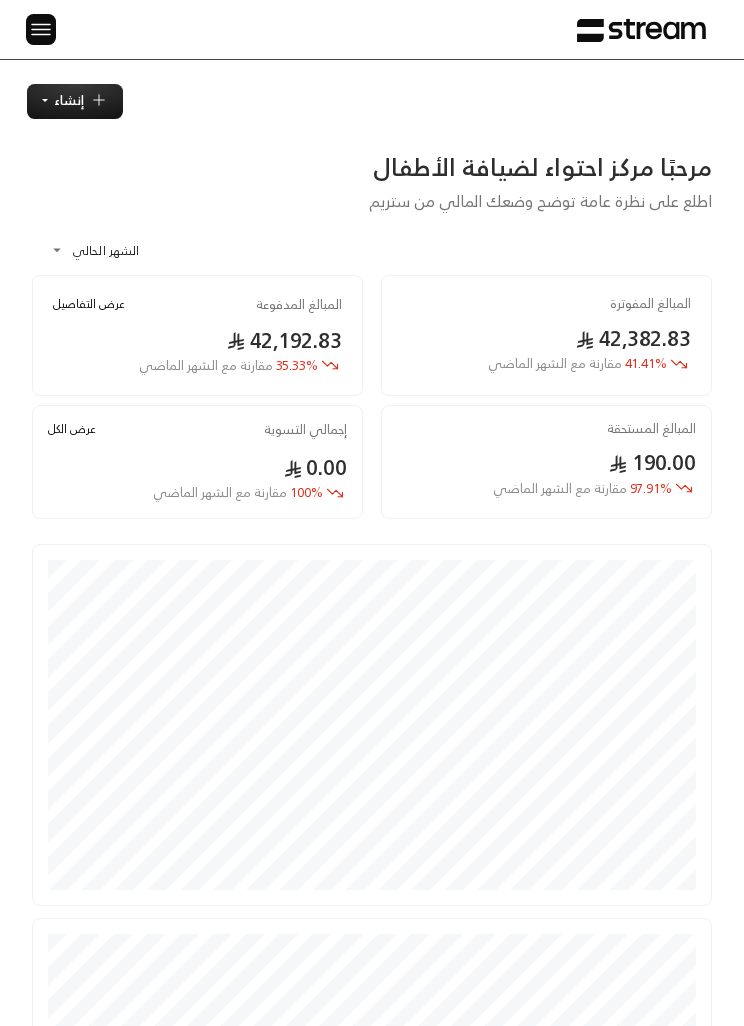 click at bounding box center (41, 29) 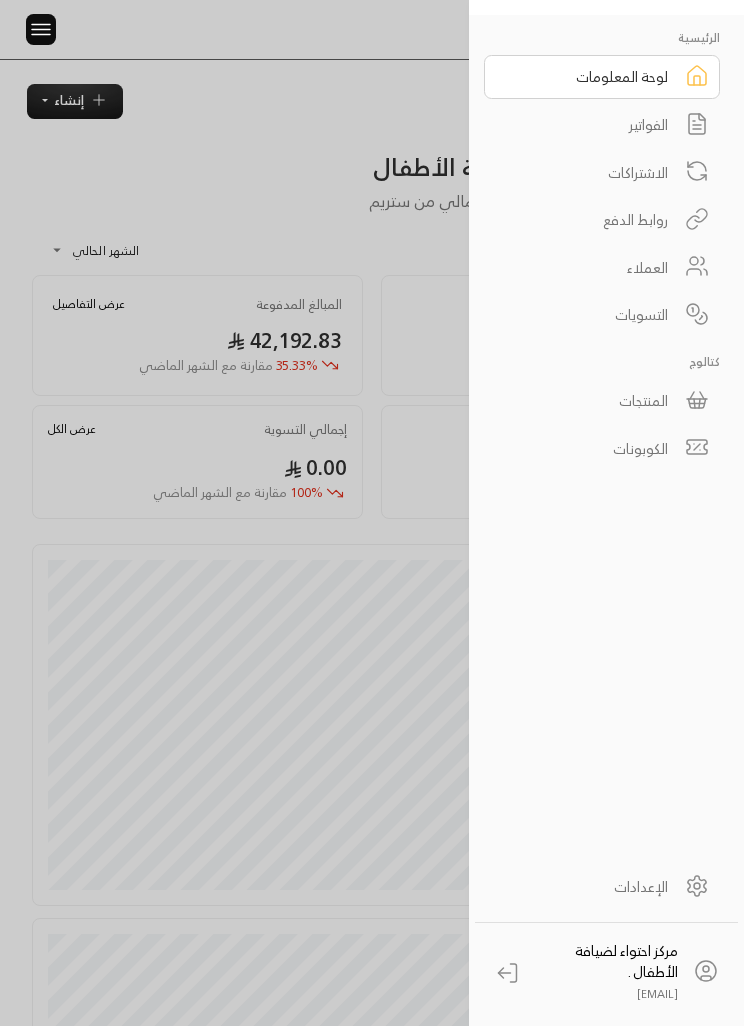 click on "الفواتير" at bounding box center [602, 125] 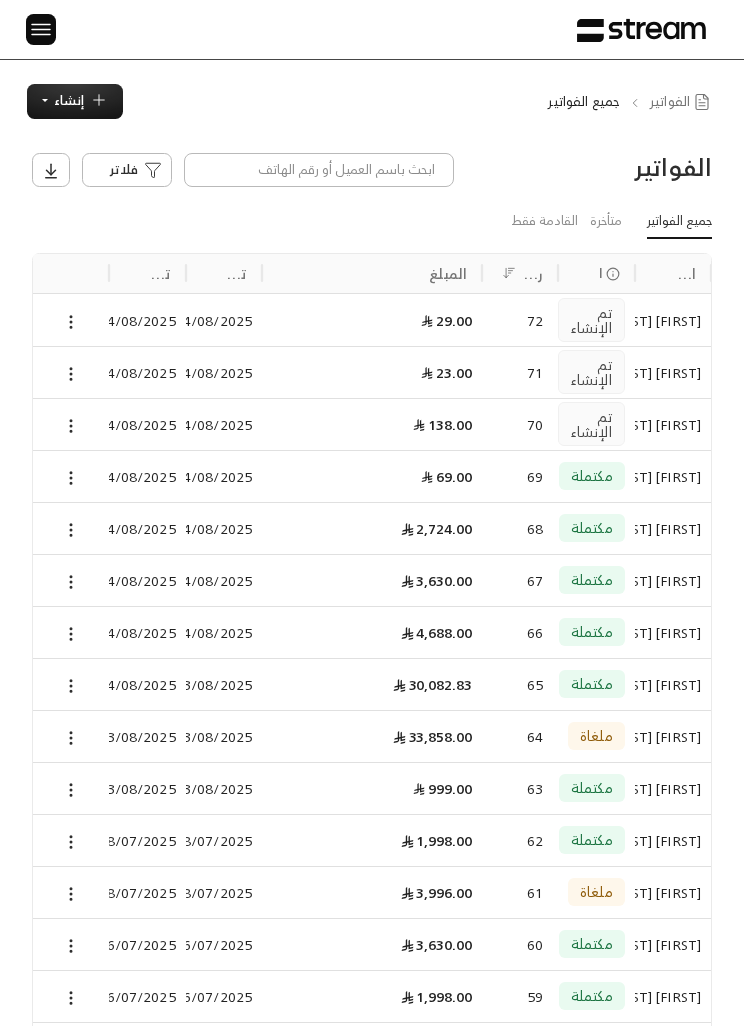 click at bounding box center (41, 29) 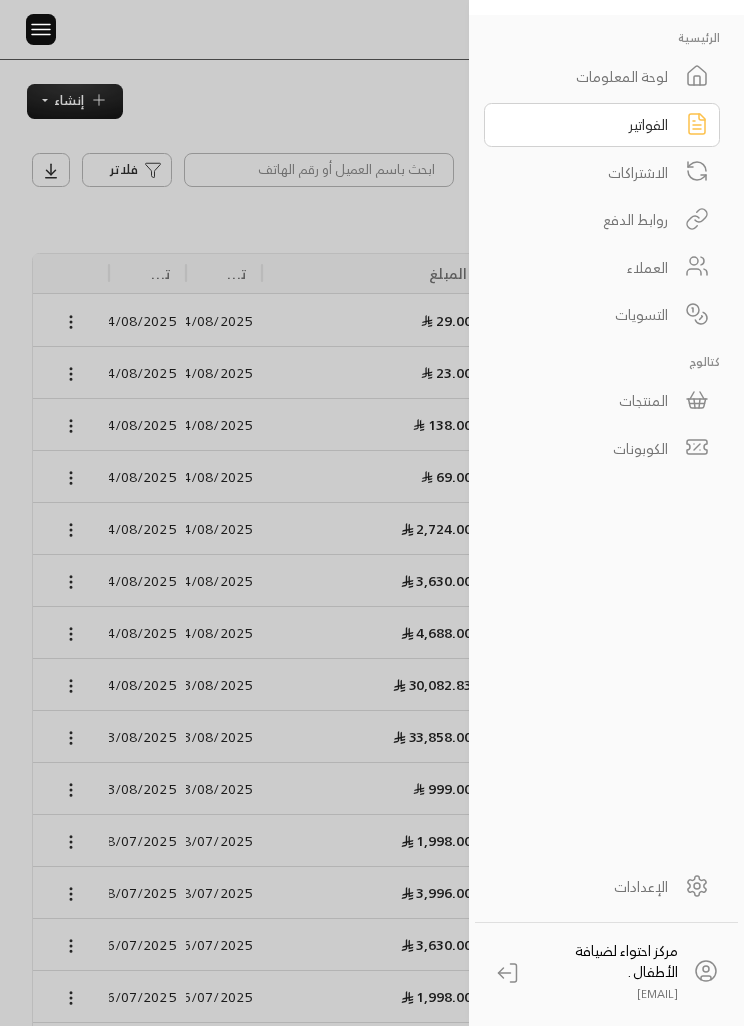 click at bounding box center [372, 513] 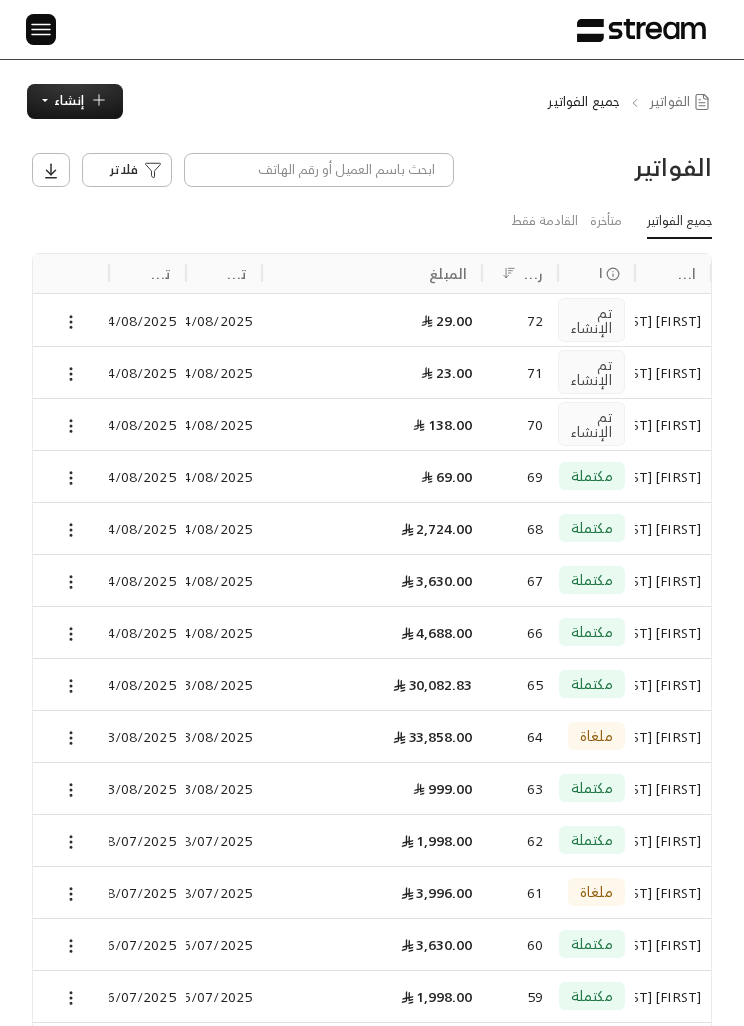 click at bounding box center [41, 29] 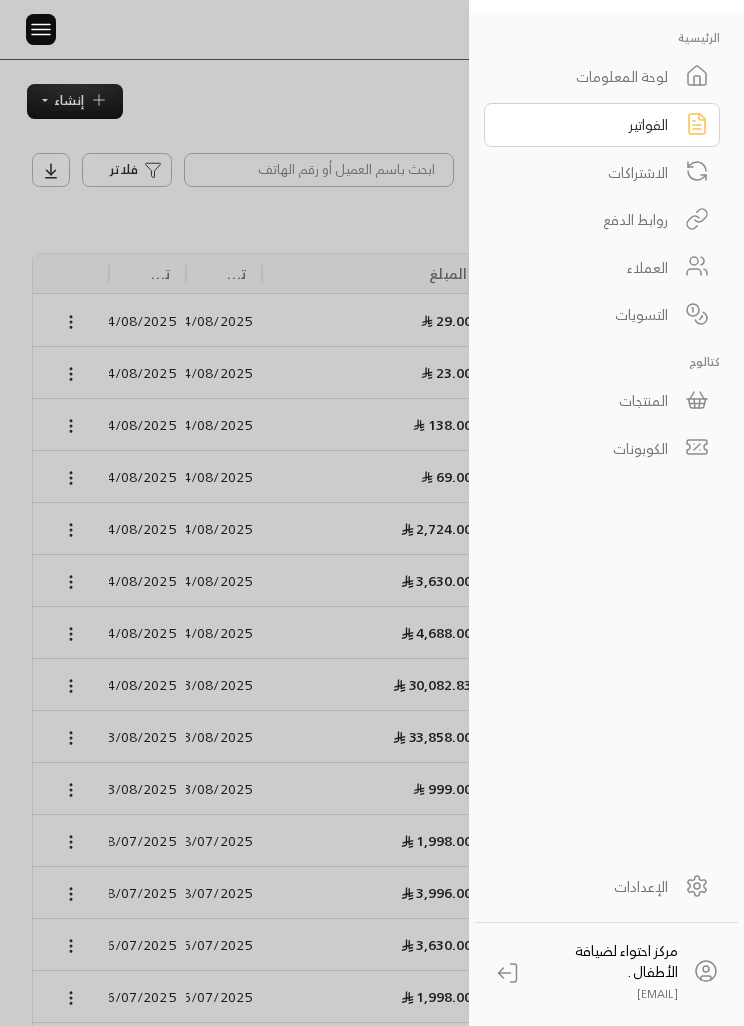 click at bounding box center [372, 513] 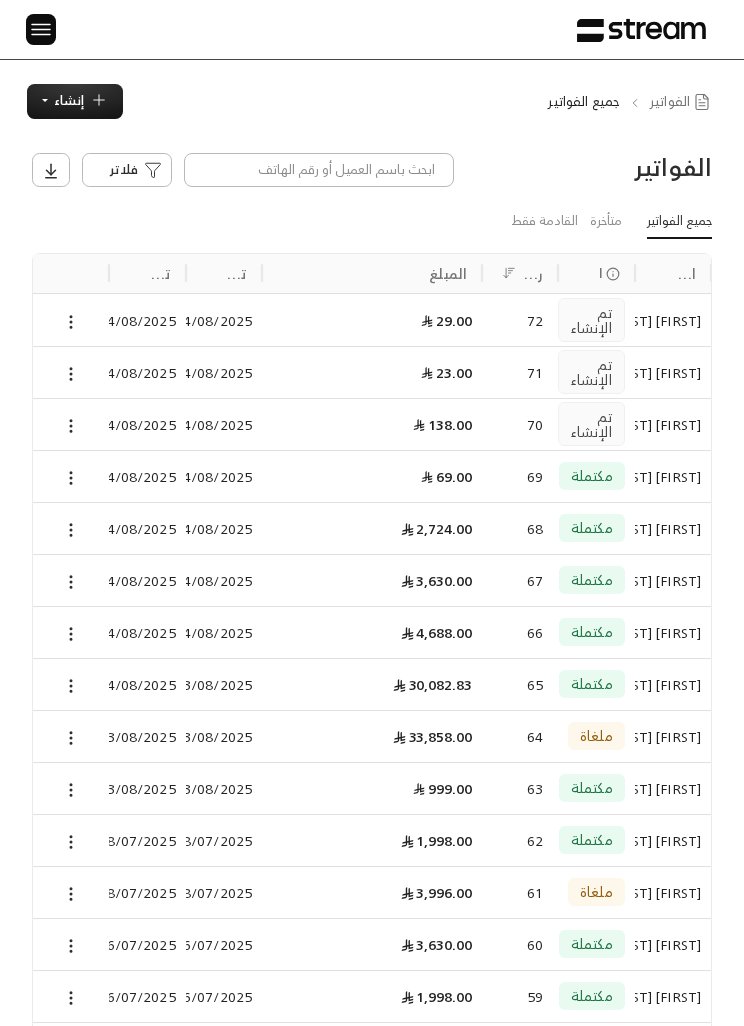 click on "الفواتير جميع الفواتير إنشاء   الفواتير فلاتر جميع الفواتير متأخرة القادمة فقط اسم العميل الحالة   رقم الفاتورة المبلغ تاريخ الإنشاء تاريخ التحديث [FIRST] [LAST]  تم الإنشاء 72 29.00     [DATE] [DATE] [FIRST] [LAST]  تم الإنشاء 71 23.00     [DATE] [DATE] [FIRST] [LAST]  تم الإنشاء 70 138.00     [DATE] [DATE] [FIRST] [LAST]  مكتملة 69 69.00     [DATE] [DATE] [FIRST] [LAST] مكتملة 68 2,724.00     [DATE] [DATE] [FIRST] [LAST] مكتملة 67 3,630.00     [DATE] [DATE] [FIRST] [LAST]  مكتملة 66 4,688.00     [DATE] [DATE] [FIRST] [LAST] مكتملة 65 30,082.83     [DATE] [DATE] [FIRST] [LAST] ملغاة 64 33,858.00     [DATE] [DATE] [FIRST] [LAST]  مكتملة 63 999.00     [DATE] [DATE] 62" at bounding box center (372, 872) 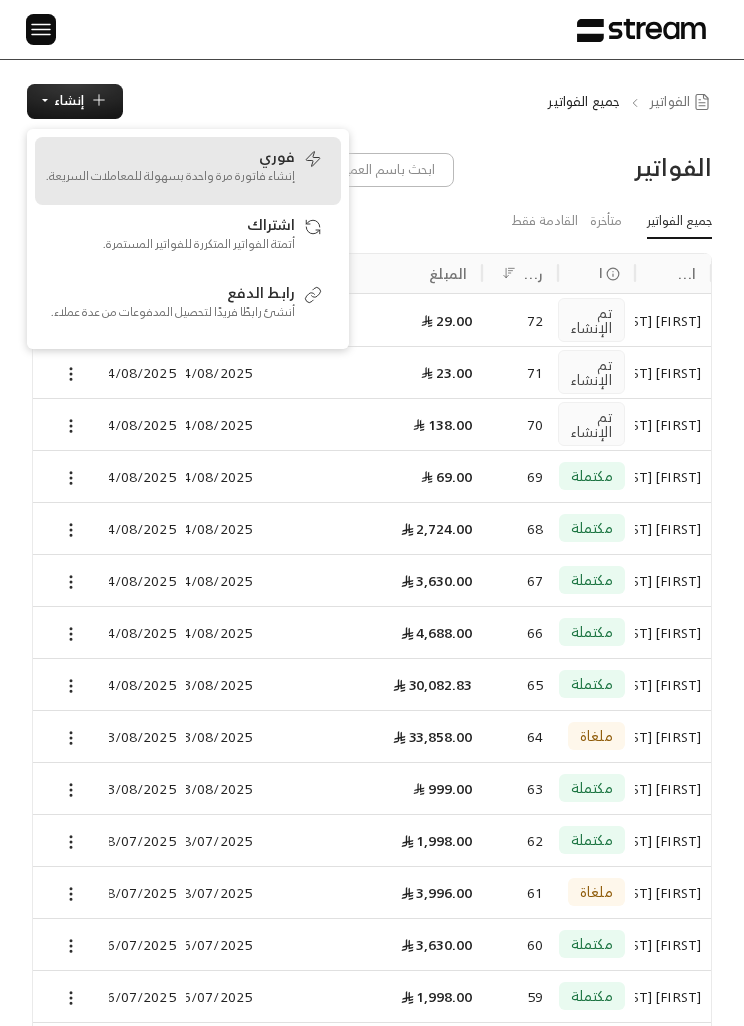 click on "فوري إنشاء فاتورة مرة واحدة بسهولة للمعاملات السريعة." at bounding box center [170, 171] 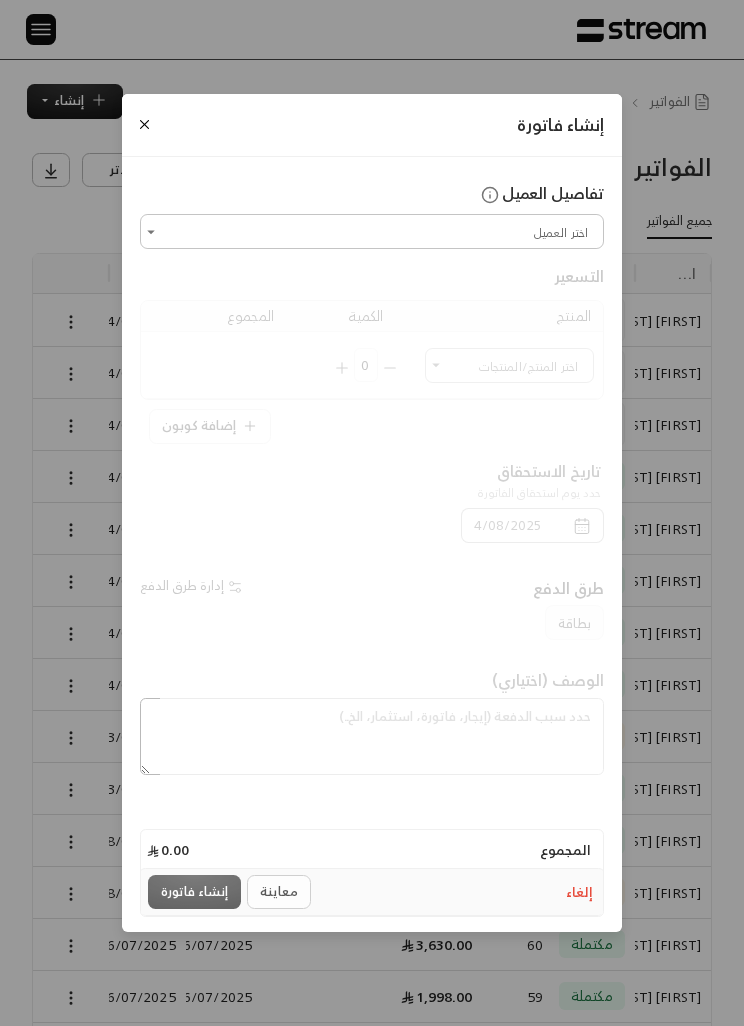 click on "اختر العميل" at bounding box center (372, 231) 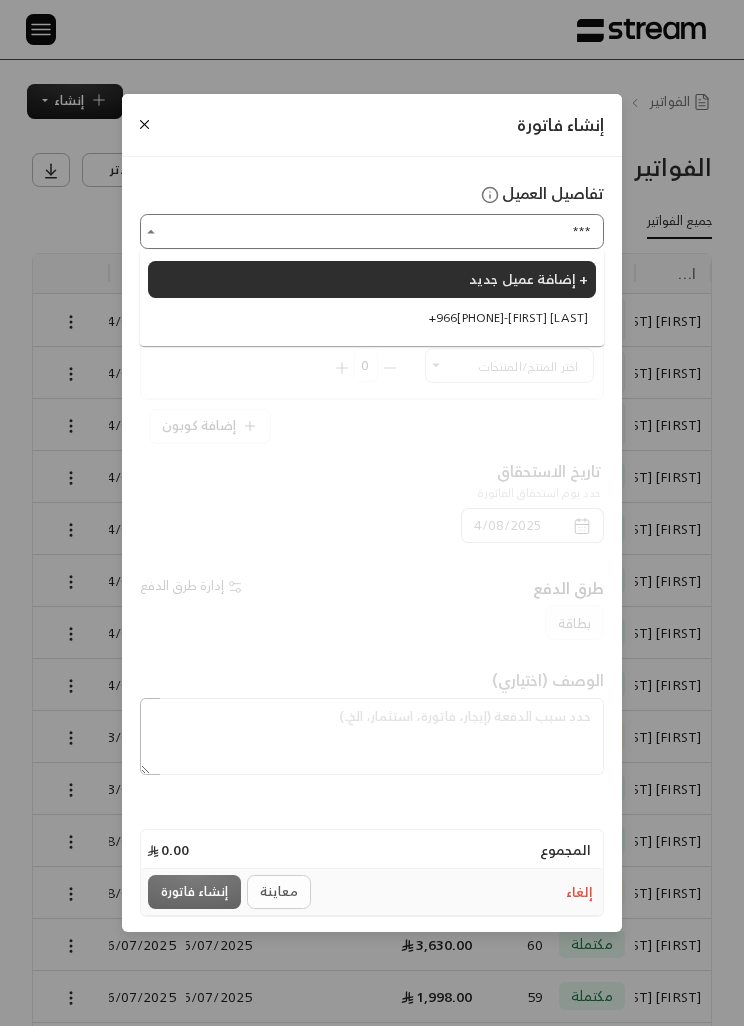 click on "+966[PHONE]  -  [FIRST] [LAST]" at bounding box center (508, 318) 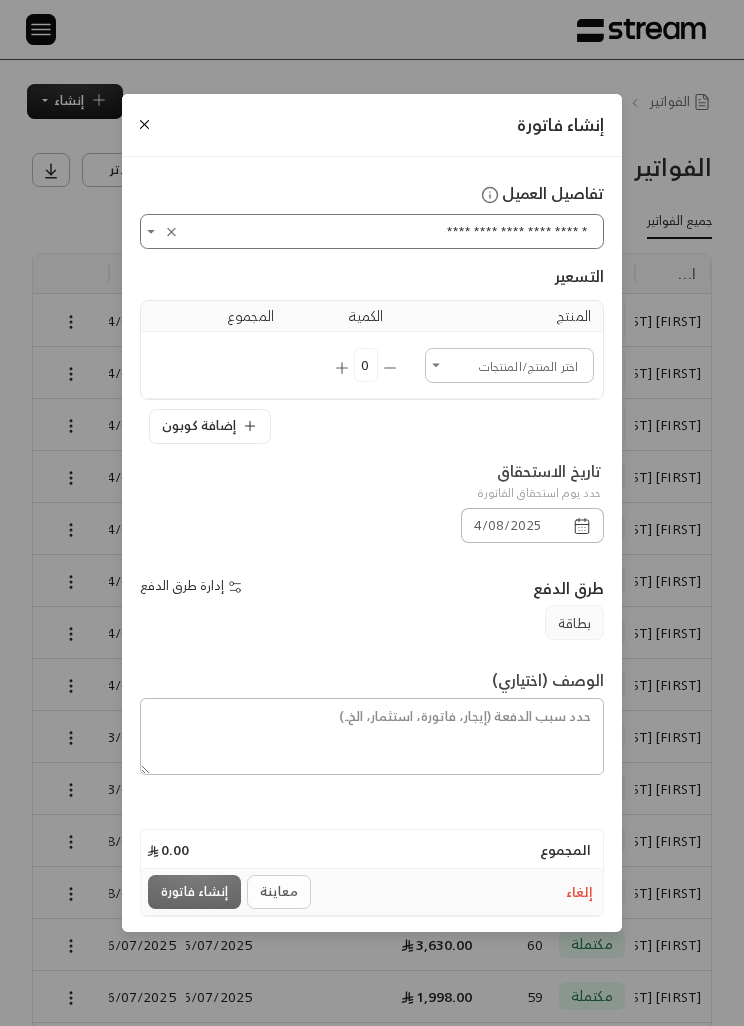 click on "اختر العميل" at bounding box center [509, 365] 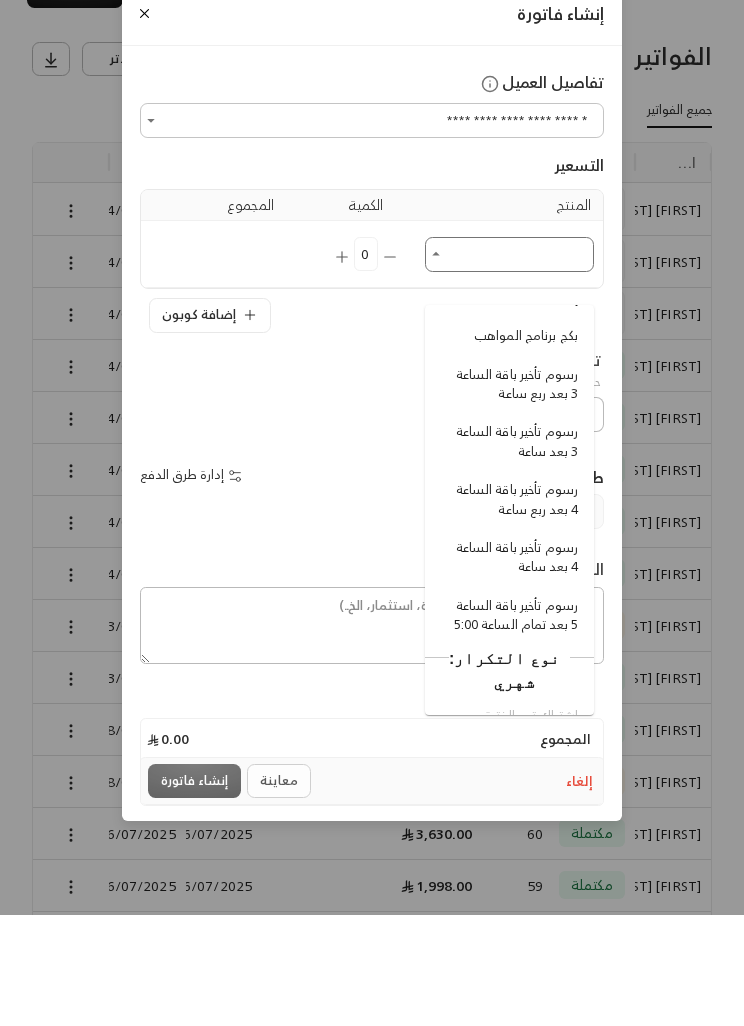 scroll, scrollTop: 802, scrollLeft: 0, axis: vertical 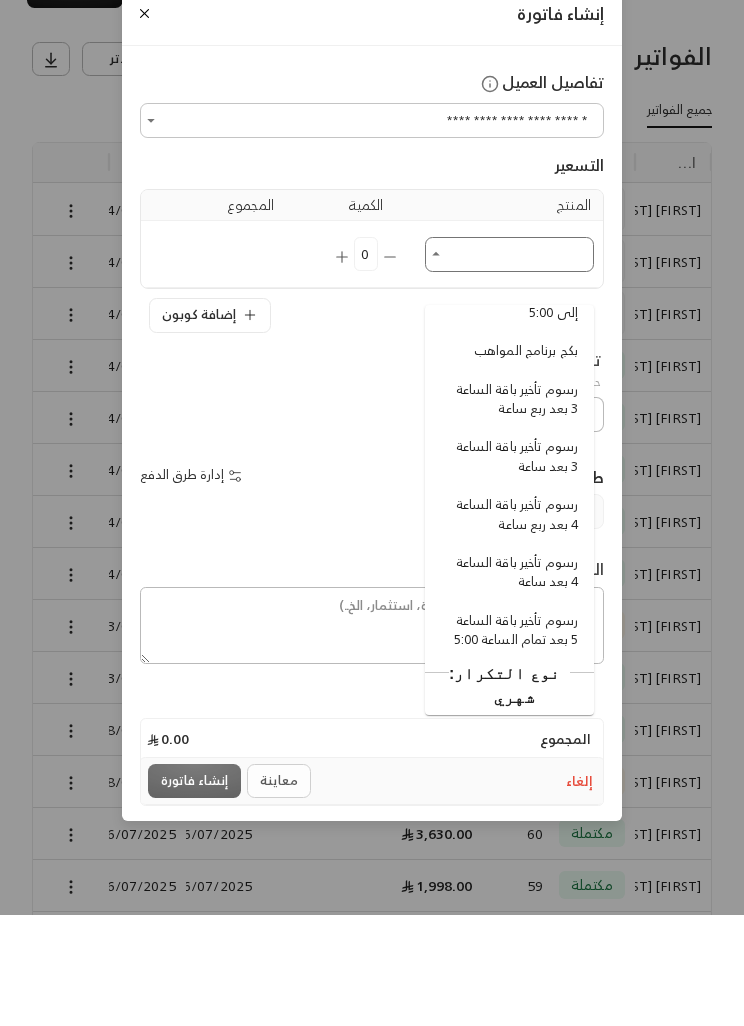 click on "رسوم تأخير باقة الساعة 3 بعد ربع ساعة" at bounding box center (512, 510) 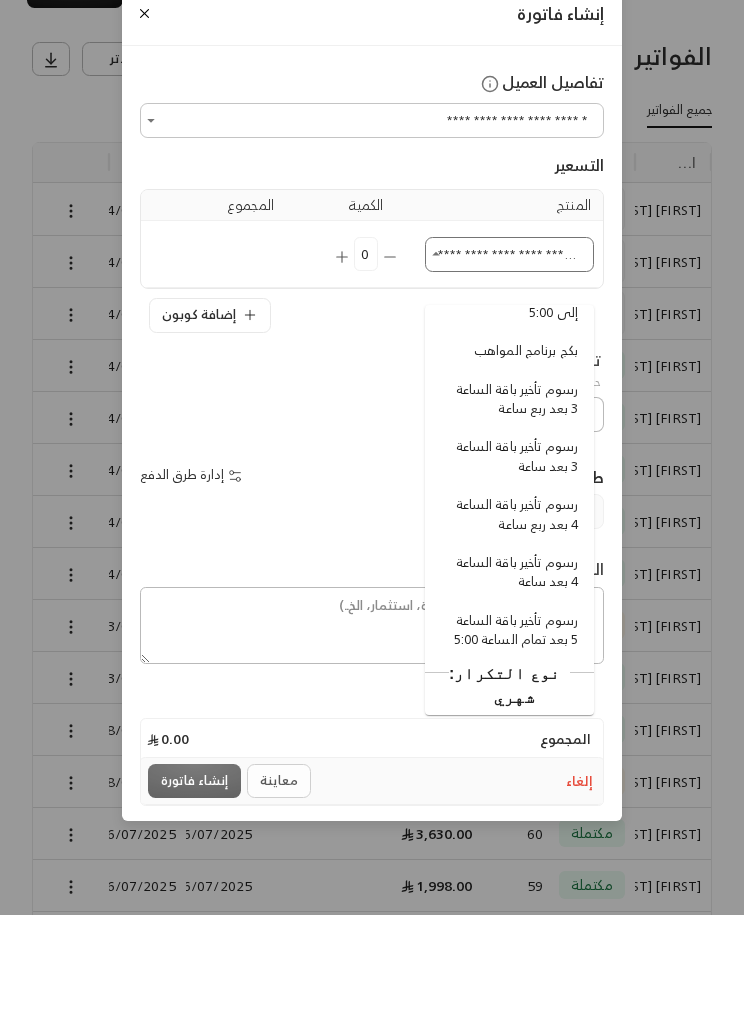 type 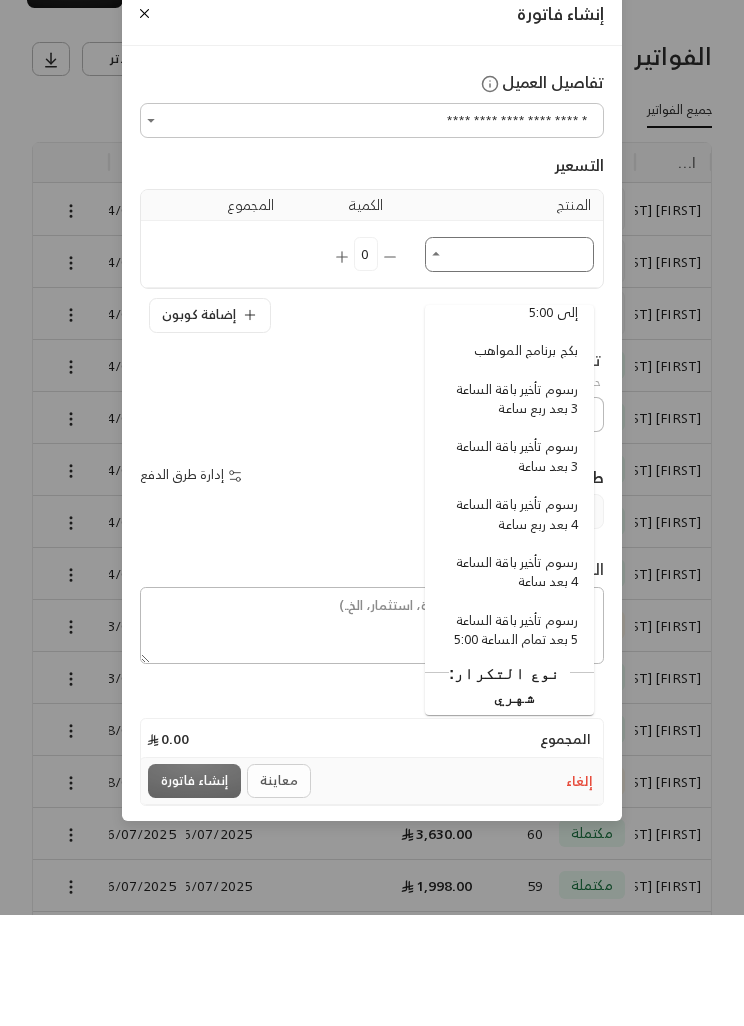 scroll, scrollTop: 111, scrollLeft: 0, axis: vertical 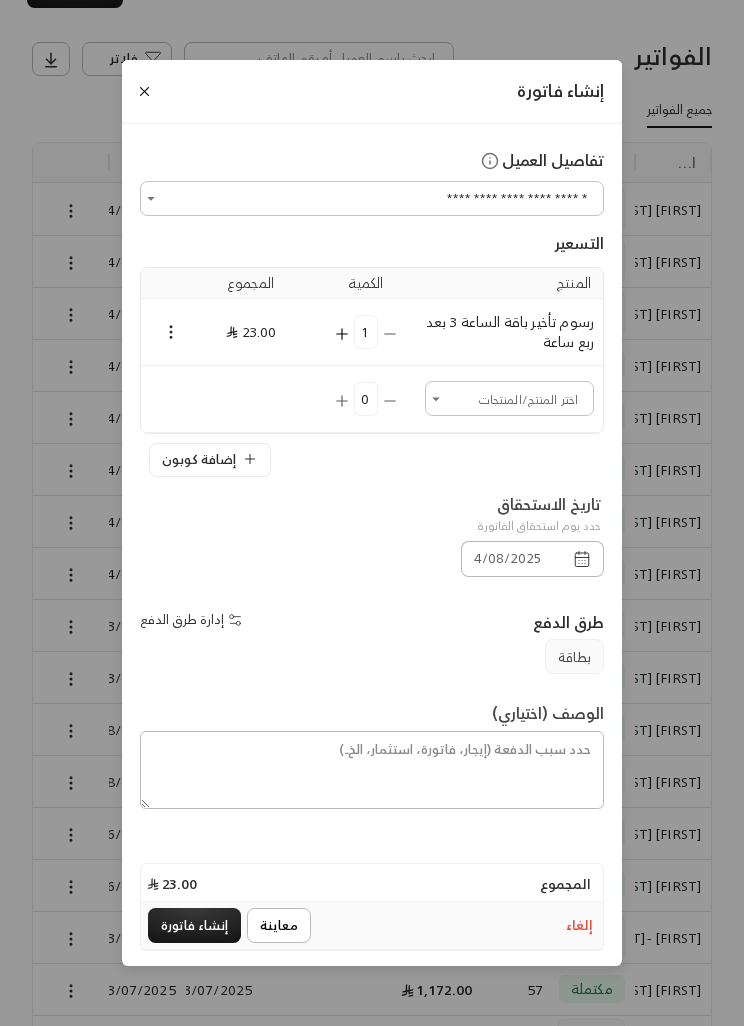 click on "1" at bounding box center [366, 332] 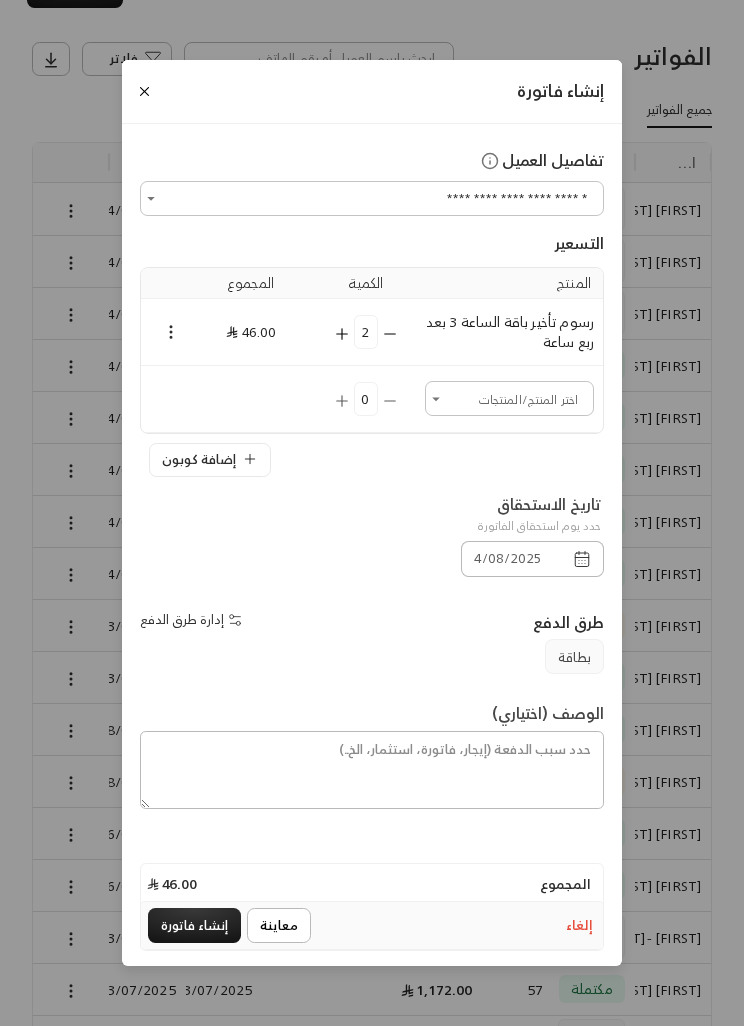 click 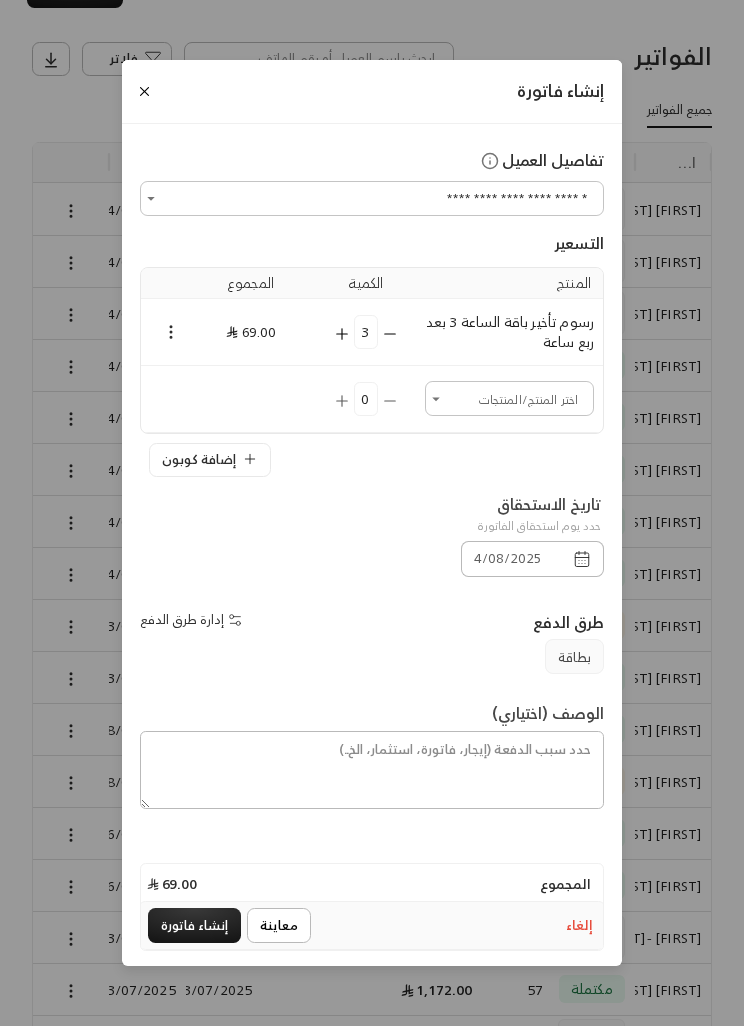 click on "إنشاء فاتورة" at bounding box center [194, 925] 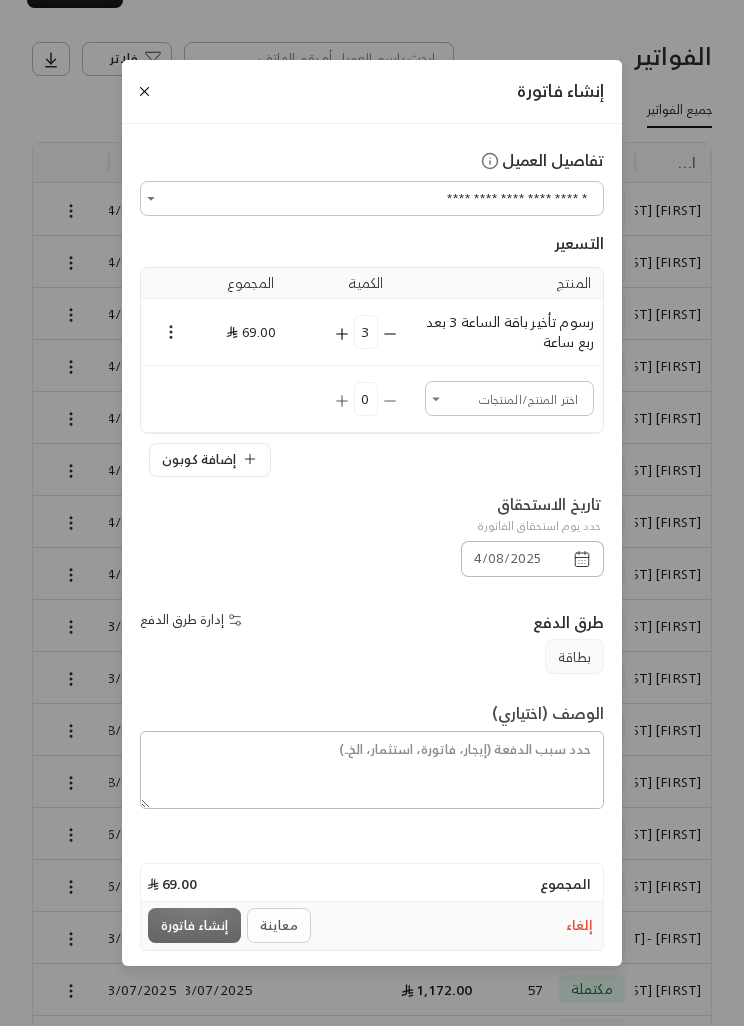 scroll, scrollTop: 0, scrollLeft: 0, axis: both 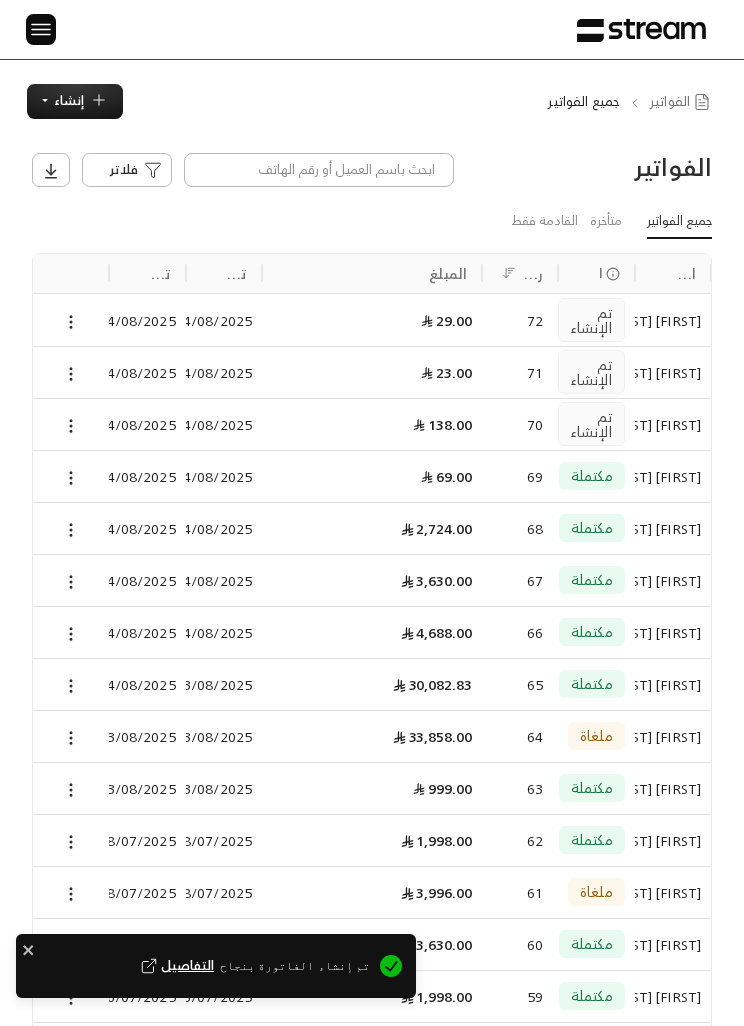 click on "16/07/2025" at bounding box center (147, 944) 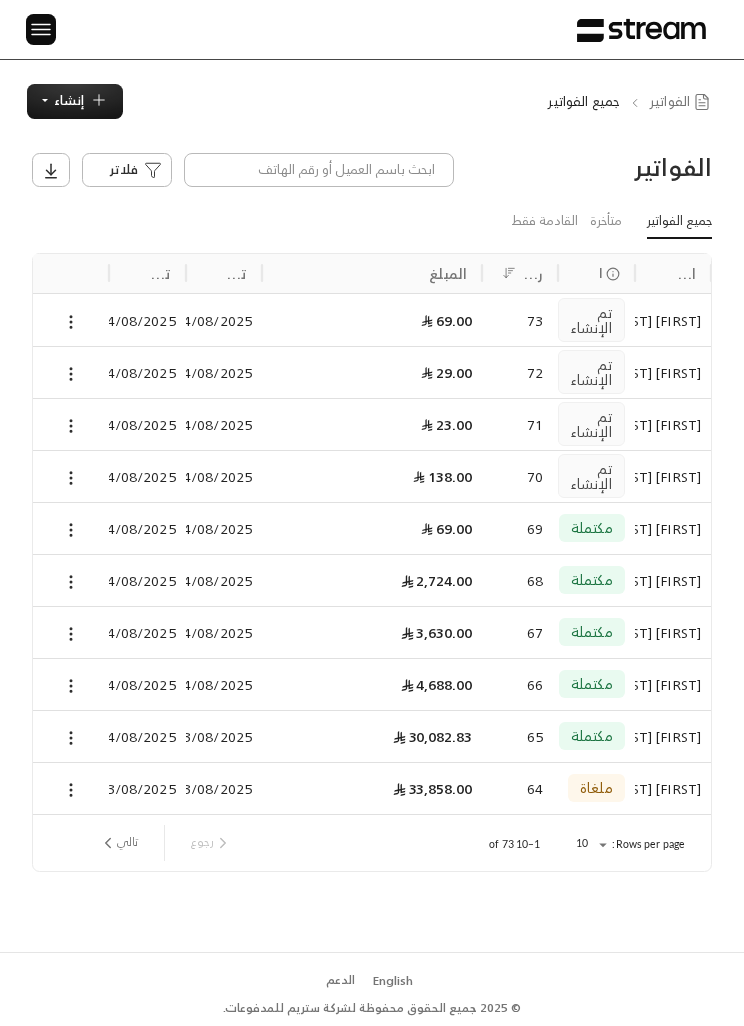 click on "إنشاء" at bounding box center [69, 100] 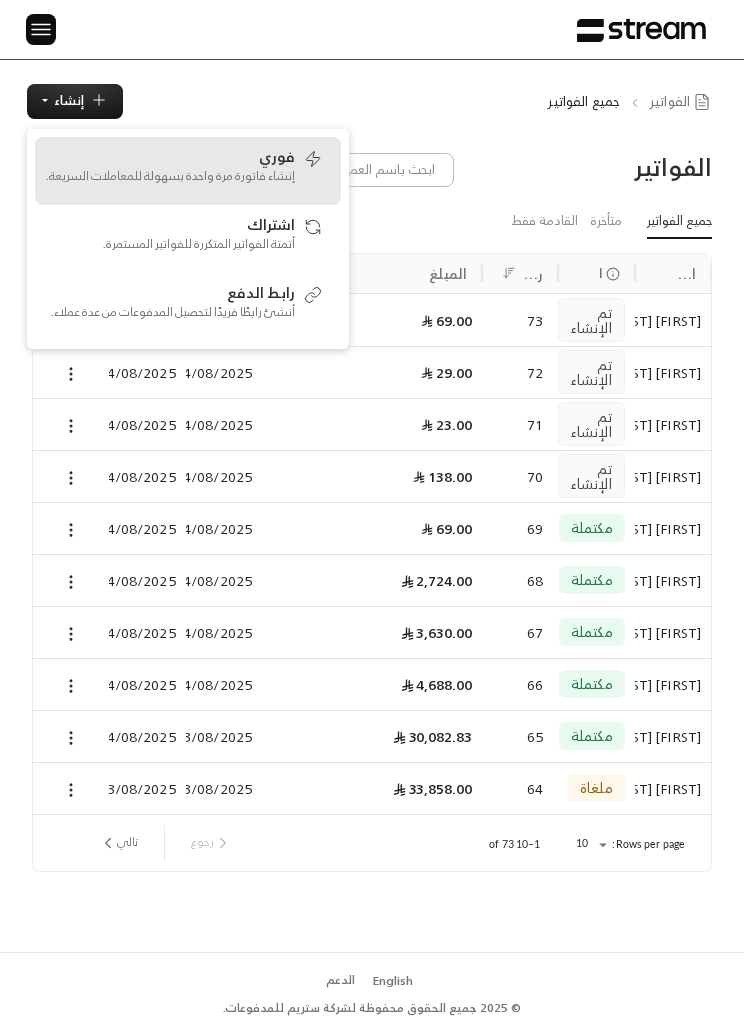 click on "فوري إنشاء فاتورة مرة واحدة بسهولة للمعاملات السريعة." at bounding box center (170, 171) 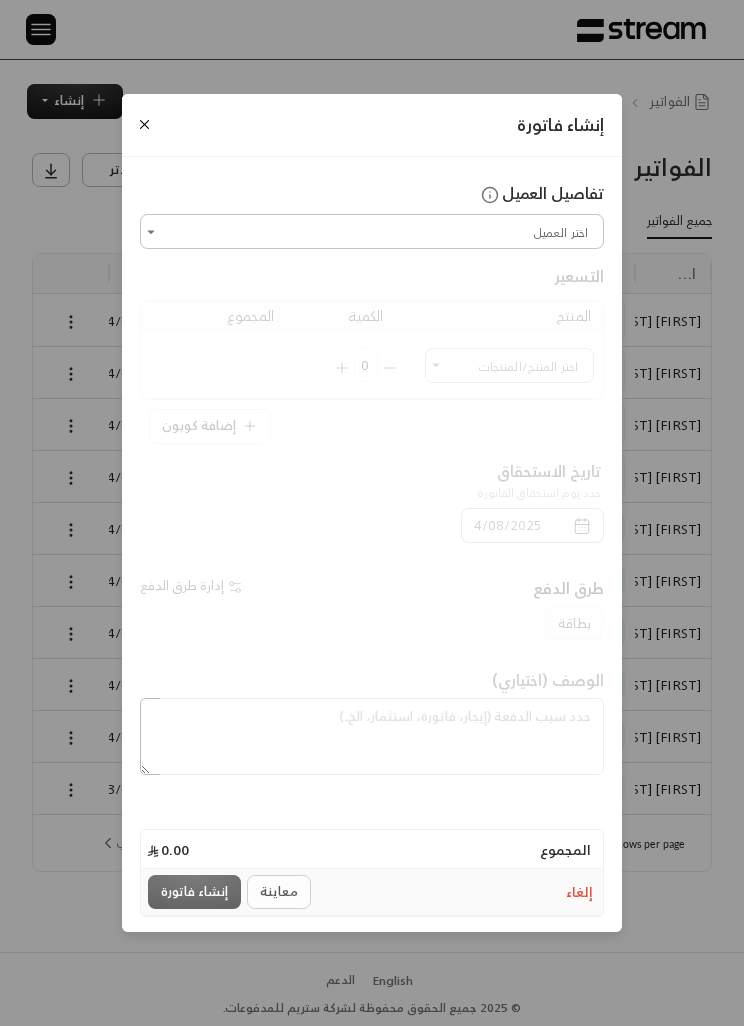 click at bounding box center [372, 346] 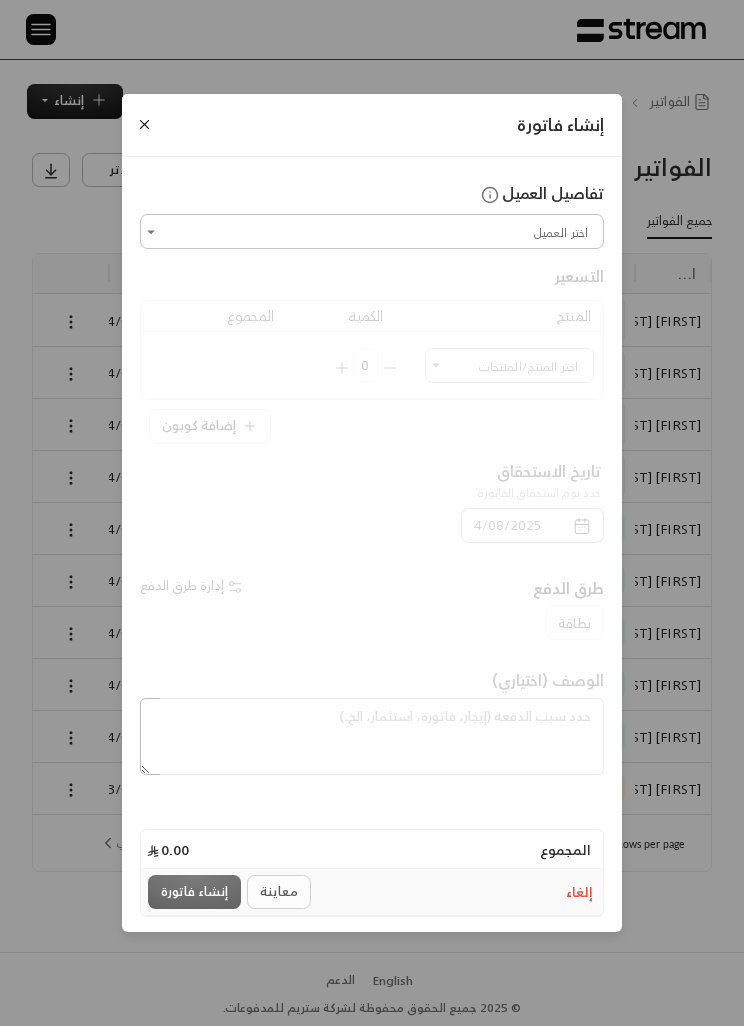 click at bounding box center [372, 346] 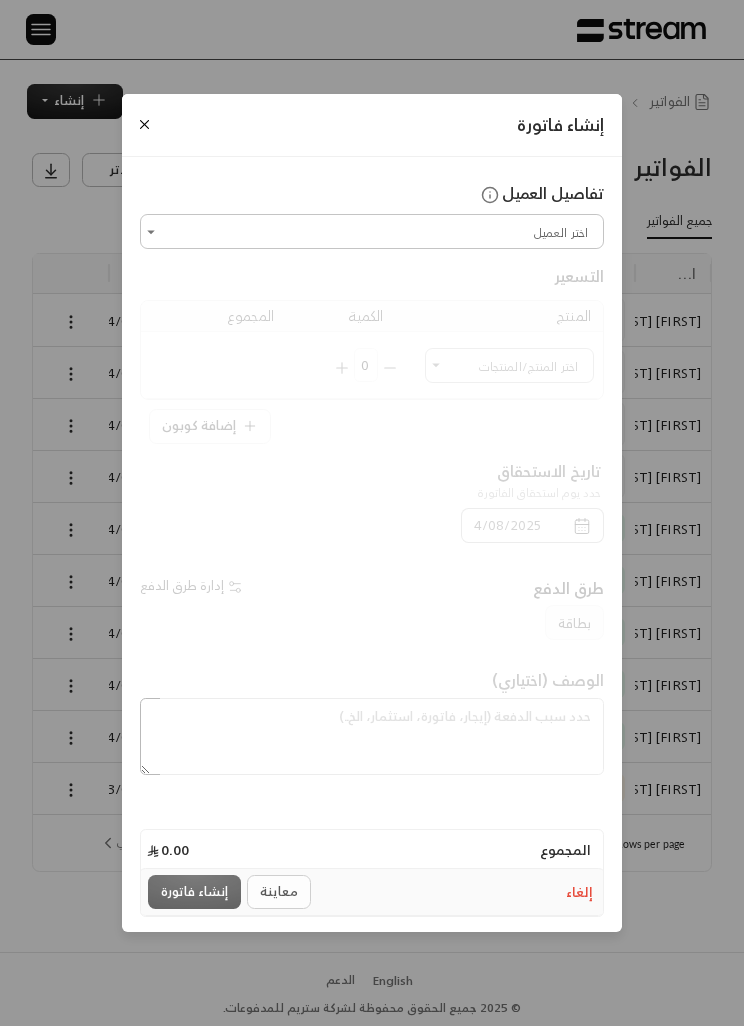 click at bounding box center (372, 346) 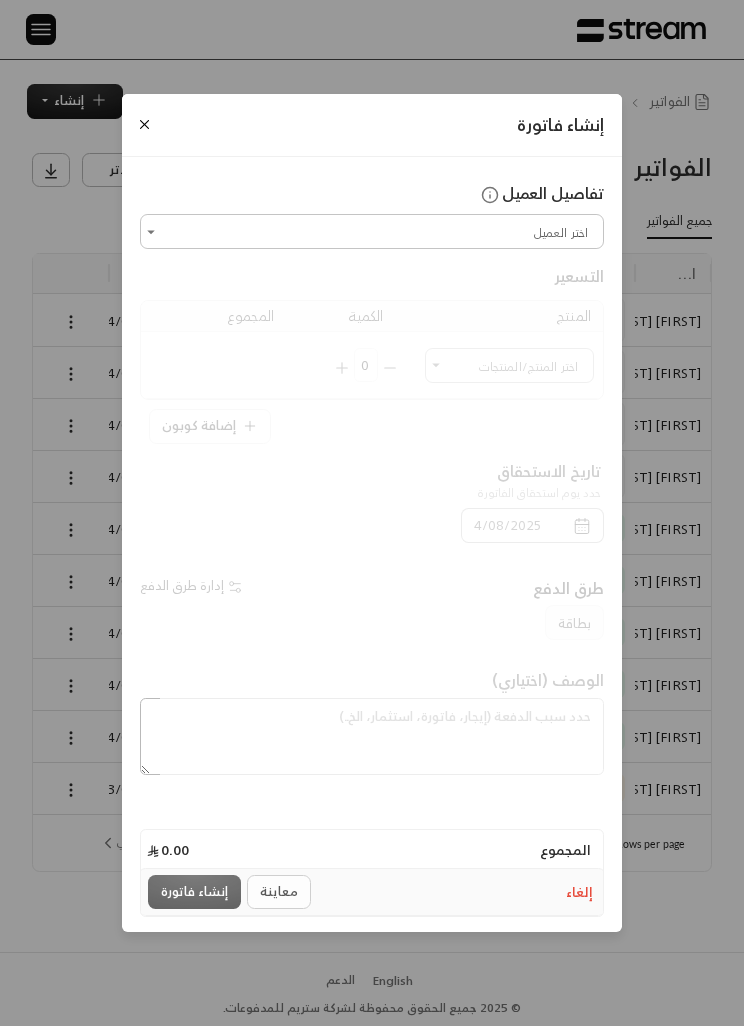 click on "إنشاء فاتورة تفاصيل العميل اختر العميل اختر العميل التسعير المنتج الكمية المجموع   اختر المنتج/المنتجات اختر المنتج/المنتجات 0 إضافة كوبون تاريخ الاستحقاق حدد يوم استحقاق الفاتورة [DATE] طرق الدفع إدارة طرق الدفع بطاقة   الوصف (اختياري) المجموع 0.00   إلغاء معاينة إنشاء فاتورة" at bounding box center [372, 513] 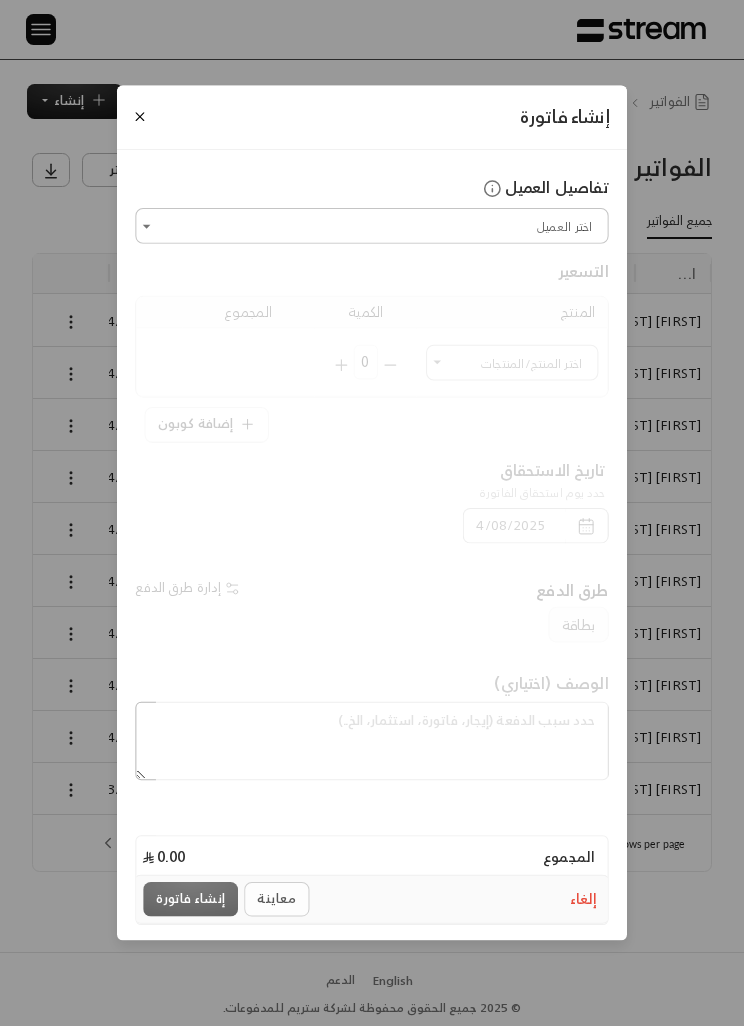 click on "إنشاء فاتورة تفاصيل العميل اختر العميل اختر العميل التسعير المنتج الكمية المجموع   اختر المنتج/المنتجات اختر المنتج/المنتجات 0 إضافة كوبون تاريخ الاستحقاق حدد يوم استحقاق الفاتورة [DATE] طرق الدفع إدارة طرق الدفع بطاقة   الوصف (اختياري) المجموع 0.00   إلغاء معاينة إنشاء فاتورة" at bounding box center (372, 513) 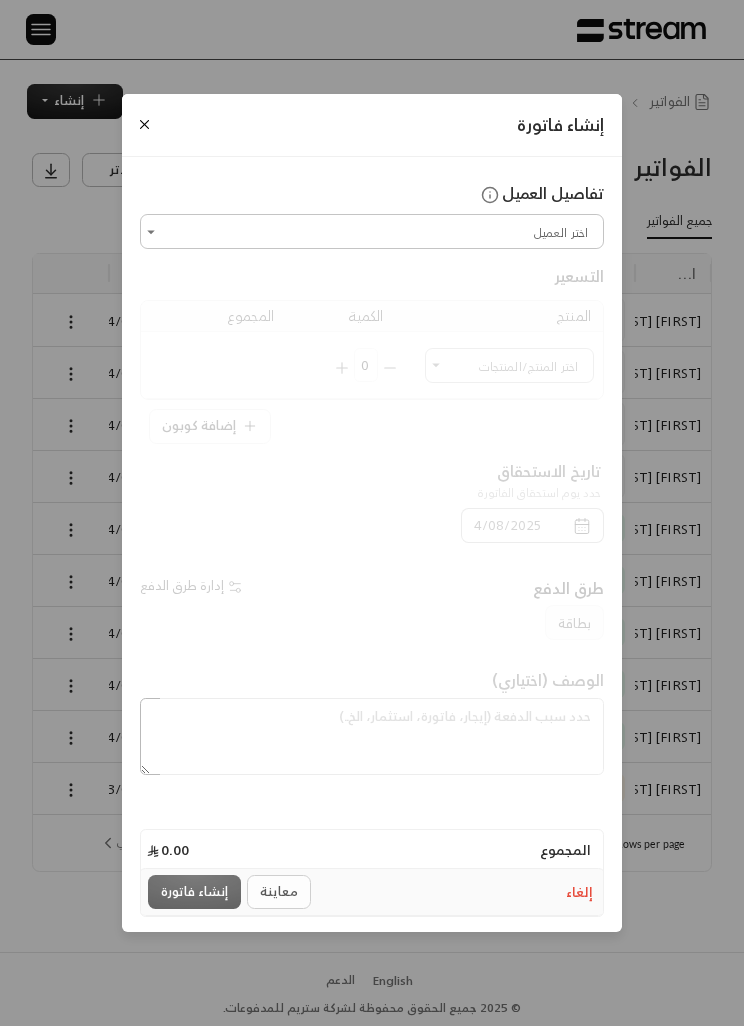 click on "إنشاء فاتورة تفاصيل العميل اختر العميل اختر العميل التسعير المنتج الكمية المجموع   اختر المنتج/المنتجات اختر المنتج/المنتجات 0 إضافة كوبون تاريخ الاستحقاق حدد يوم استحقاق الفاتورة [DATE] طرق الدفع إدارة طرق الدفع بطاقة   الوصف (اختياري) المجموع 0.00   إلغاء معاينة إنشاء فاتورة" at bounding box center (372, 513) 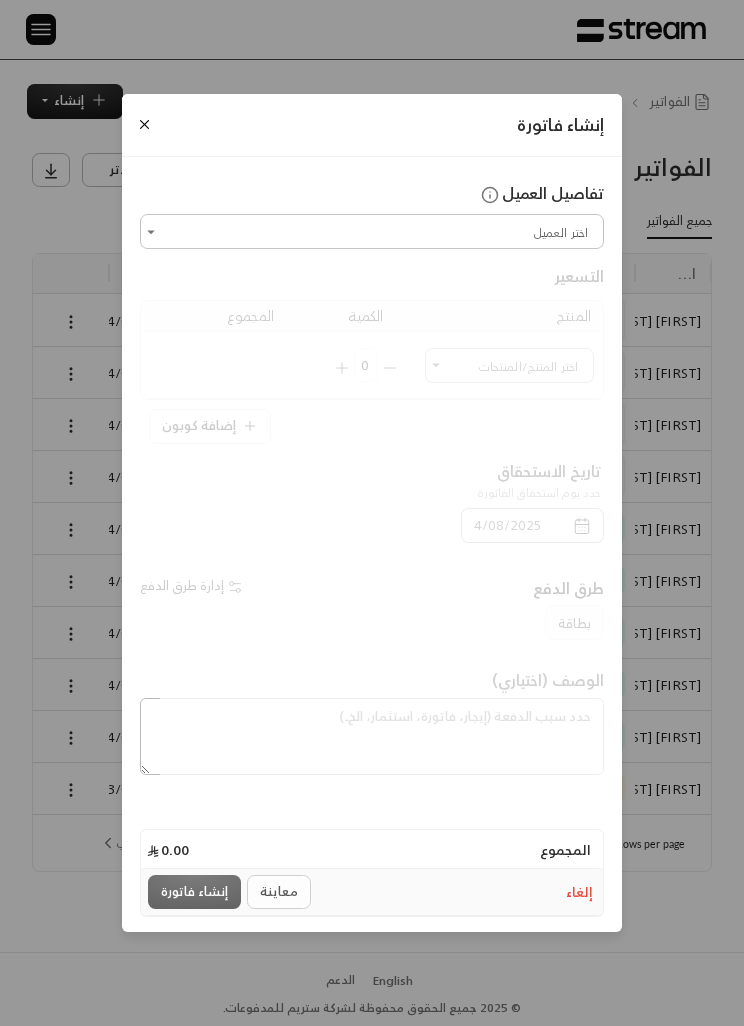 click on "تفاصيل العميل اختر العميل اختر العميل التسعير المنتج الكمية المجموع   اختر المنتج/المنتجات اختر المنتج/المنتجات 0 إضافة كوبون تاريخ الاستحقاق حدد يوم استحقاق الفاتورة [DATE] طرق الدفع إدارة طرق الدفع بطاقة   الوصف (اختياري)" at bounding box center (372, 491) 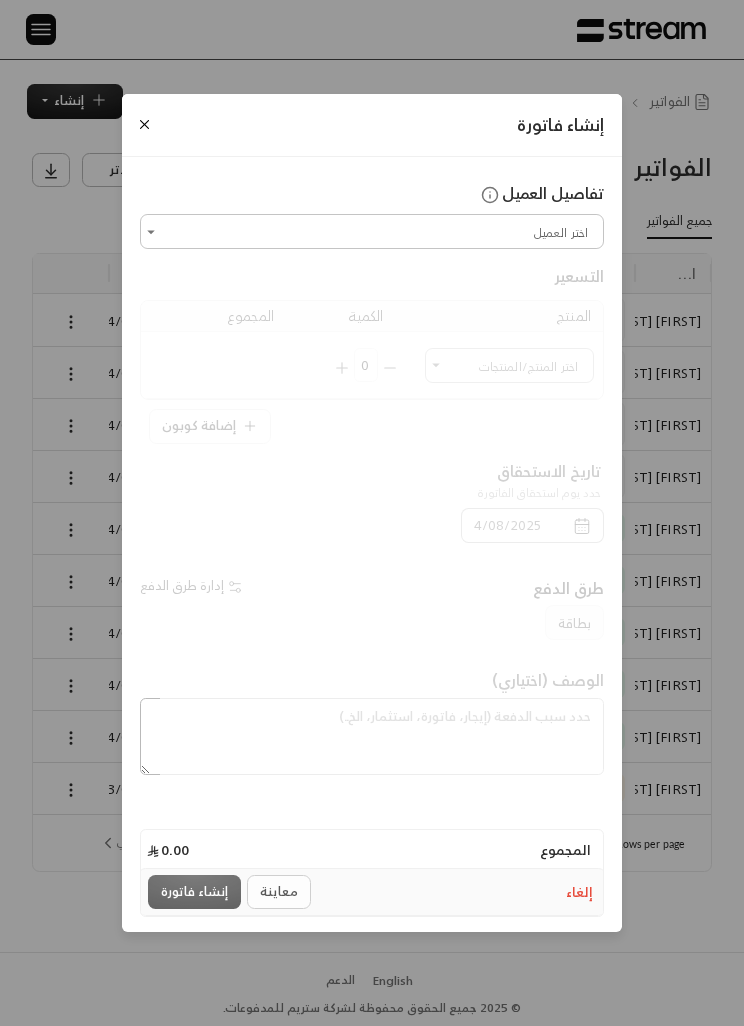click at bounding box center (372, 346) 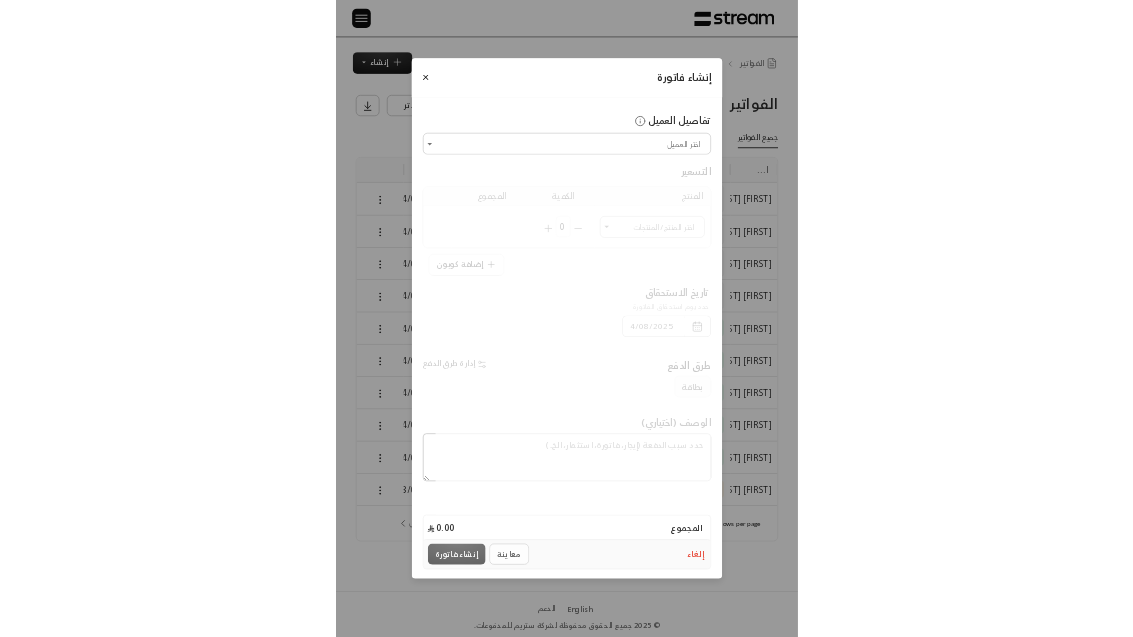 scroll, scrollTop: 274, scrollLeft: 0, axis: vertical 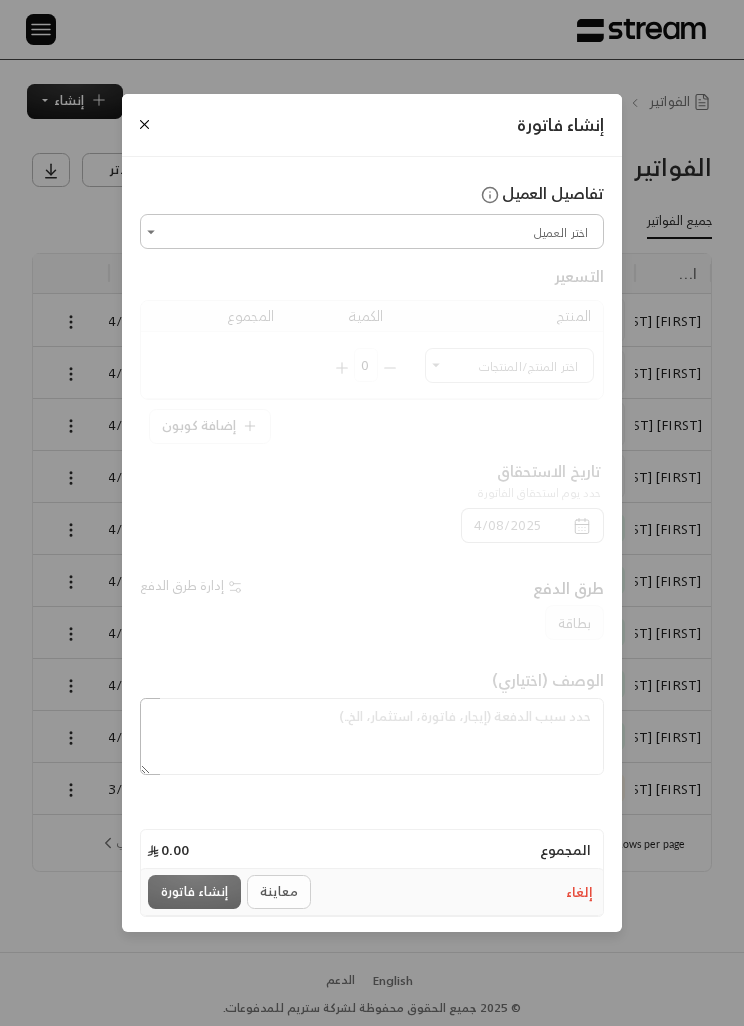 click on "اختر العميل" at bounding box center (372, 231) 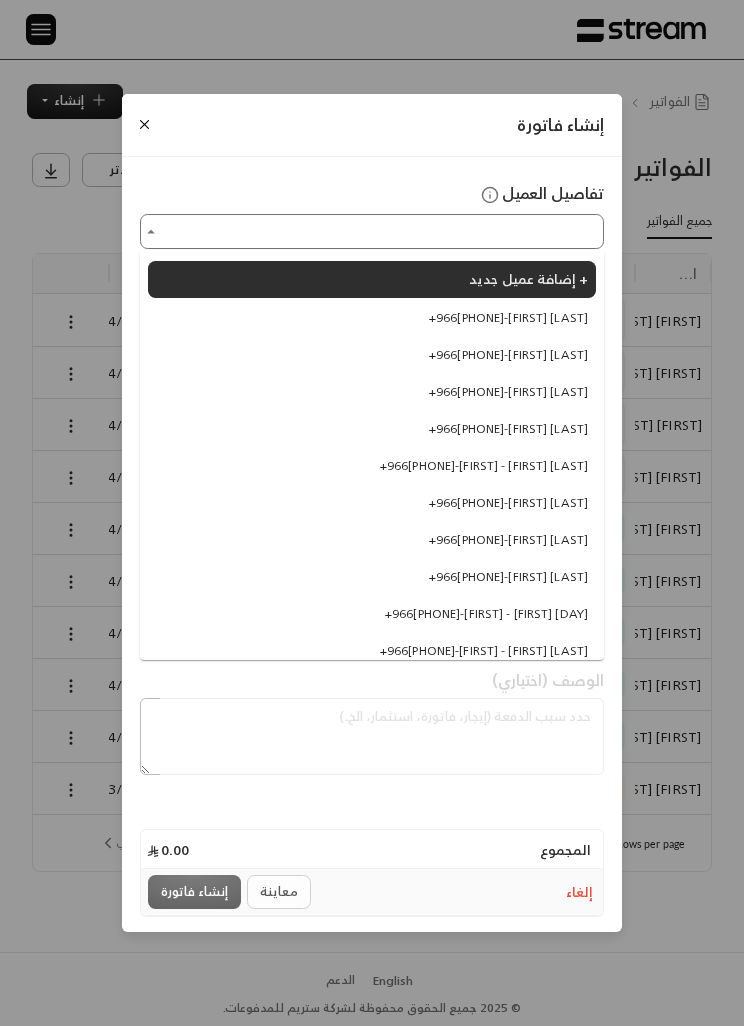 click on "إضافة عميل جديد +" at bounding box center [372, 279] 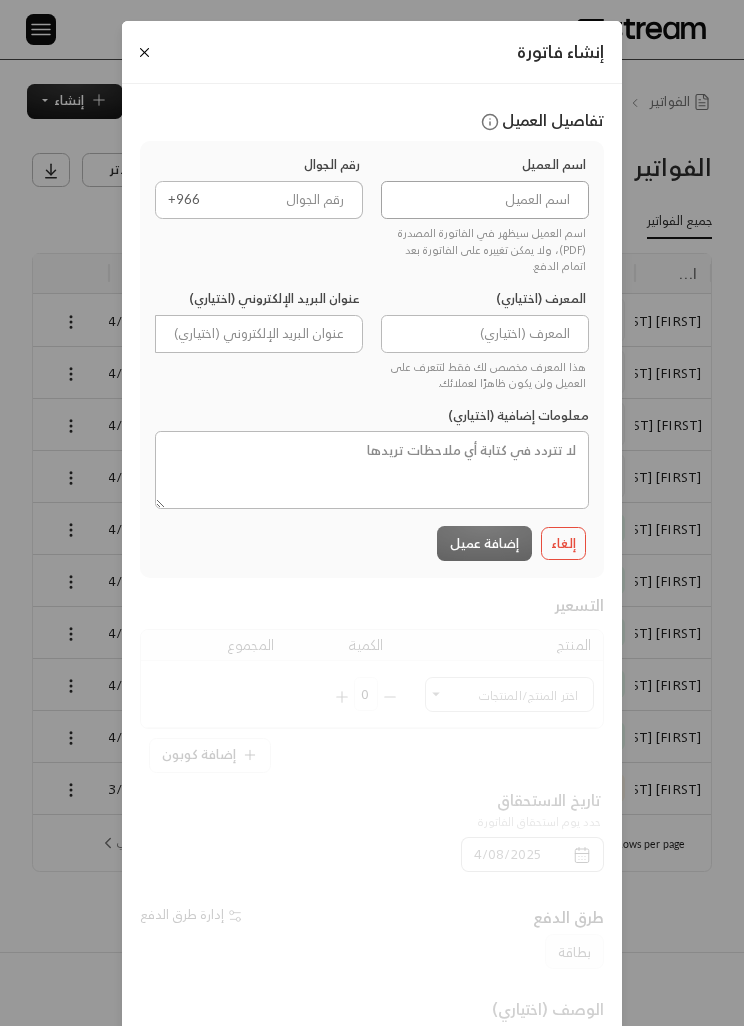 click at bounding box center (485, 200) 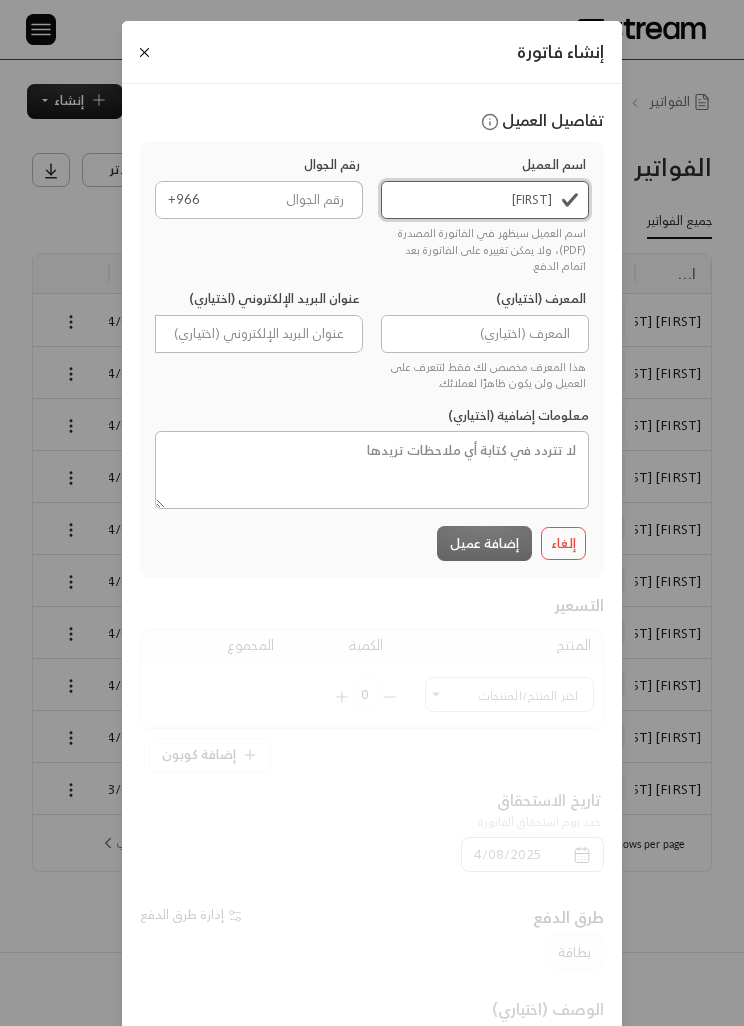 type on "[FIRST]" 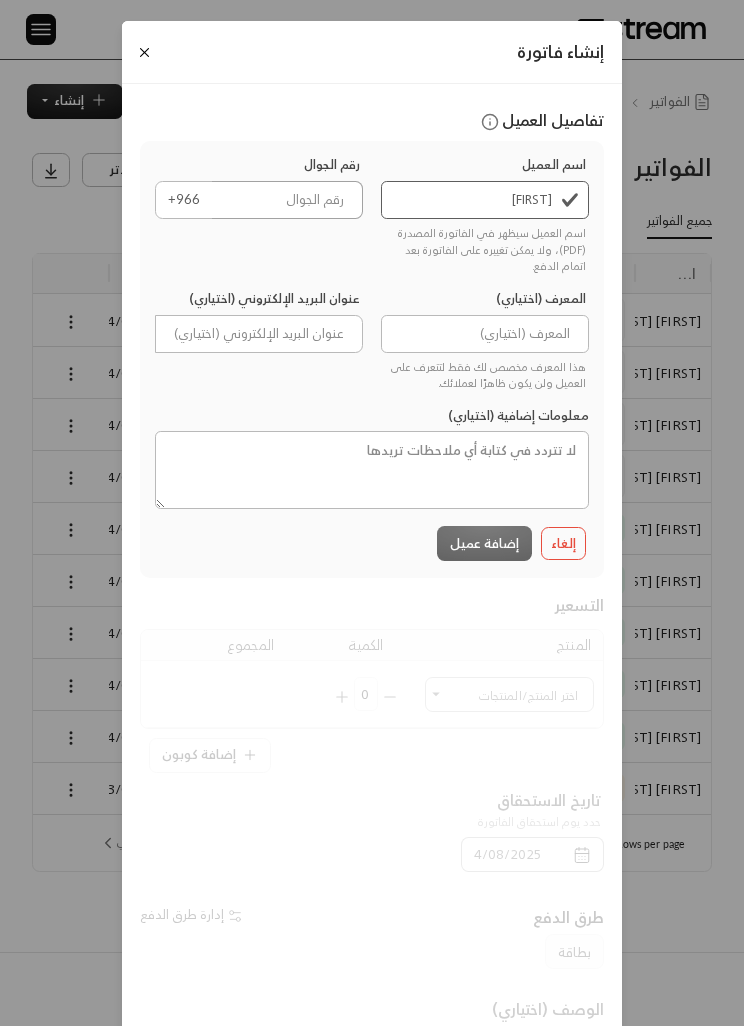 click at bounding box center [287, 200] 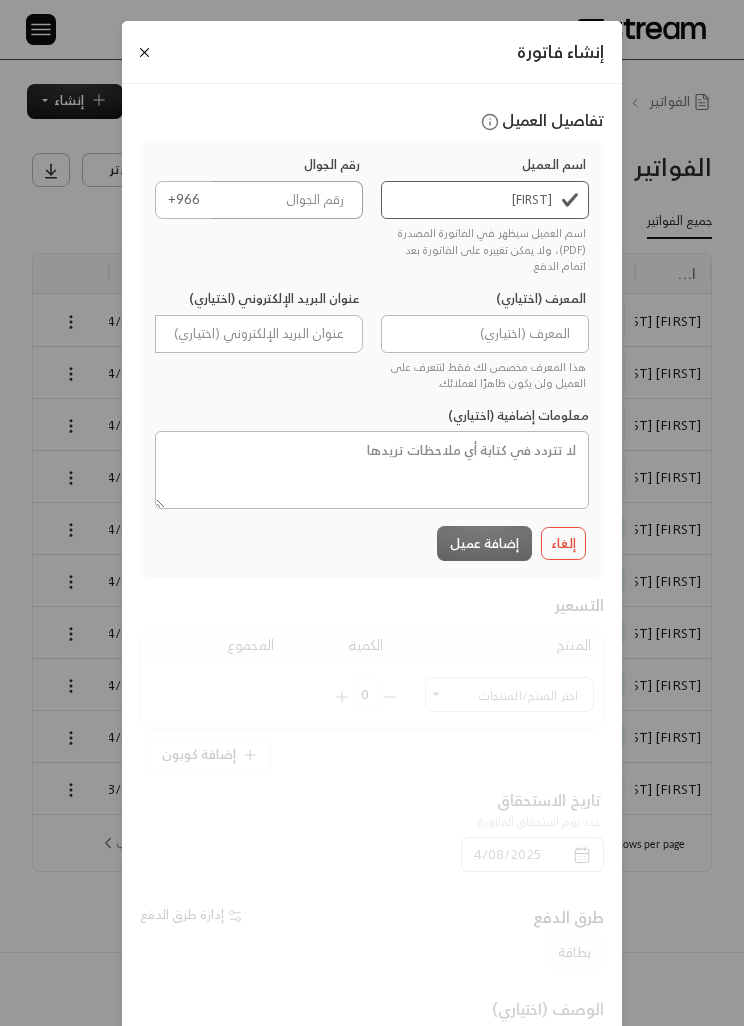 paste on "+966[PHONE]" 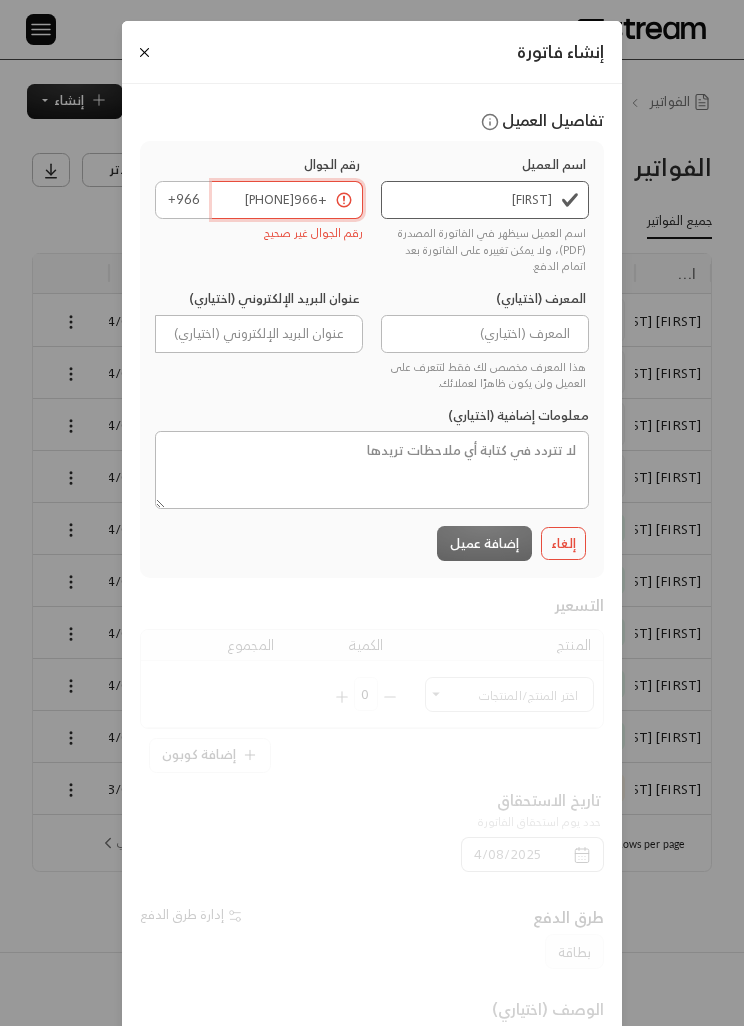 click on "+966[PHONE]" at bounding box center (287, 200) 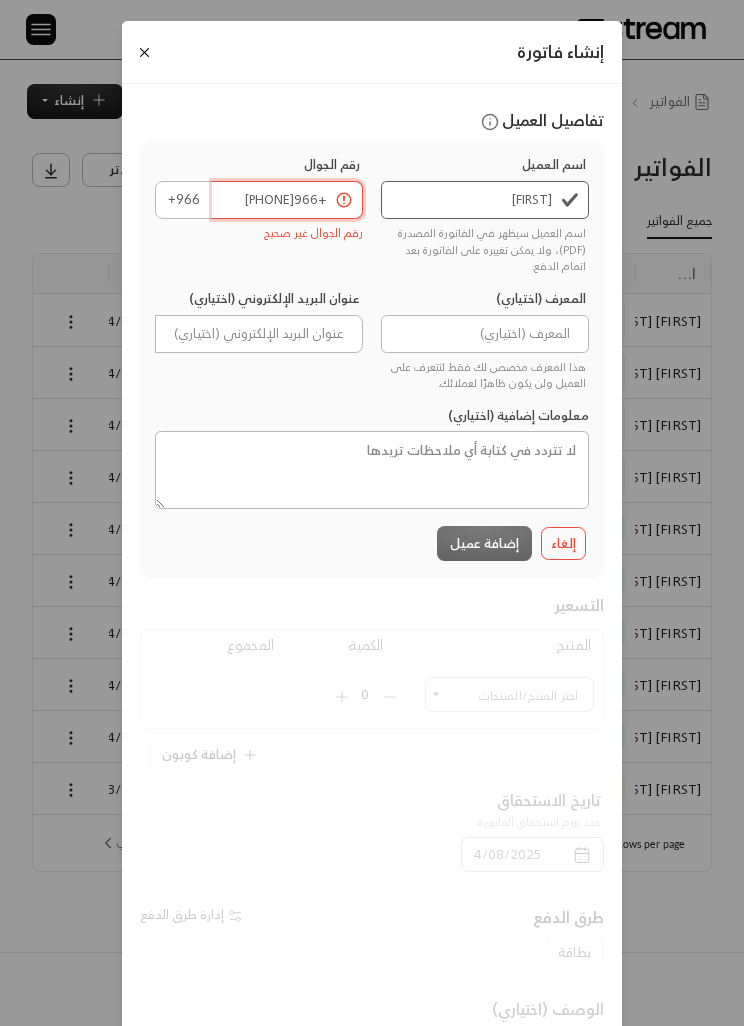 click on "+966[PHONE]" at bounding box center [287, 200] 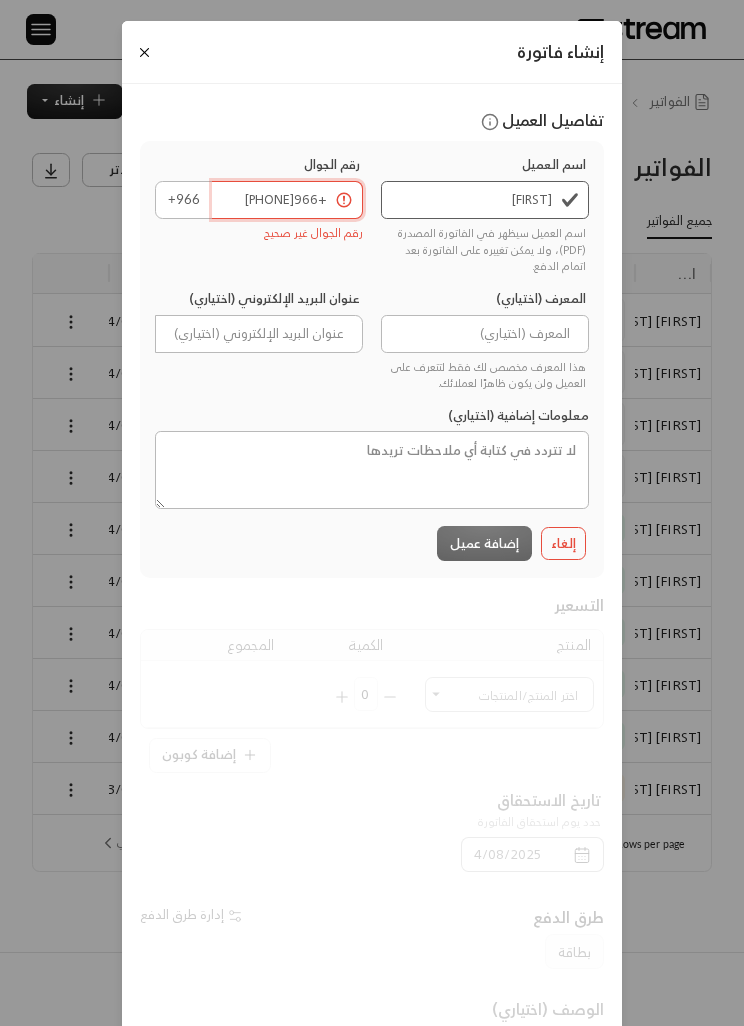 click on "+966[PHONE]" at bounding box center [287, 200] 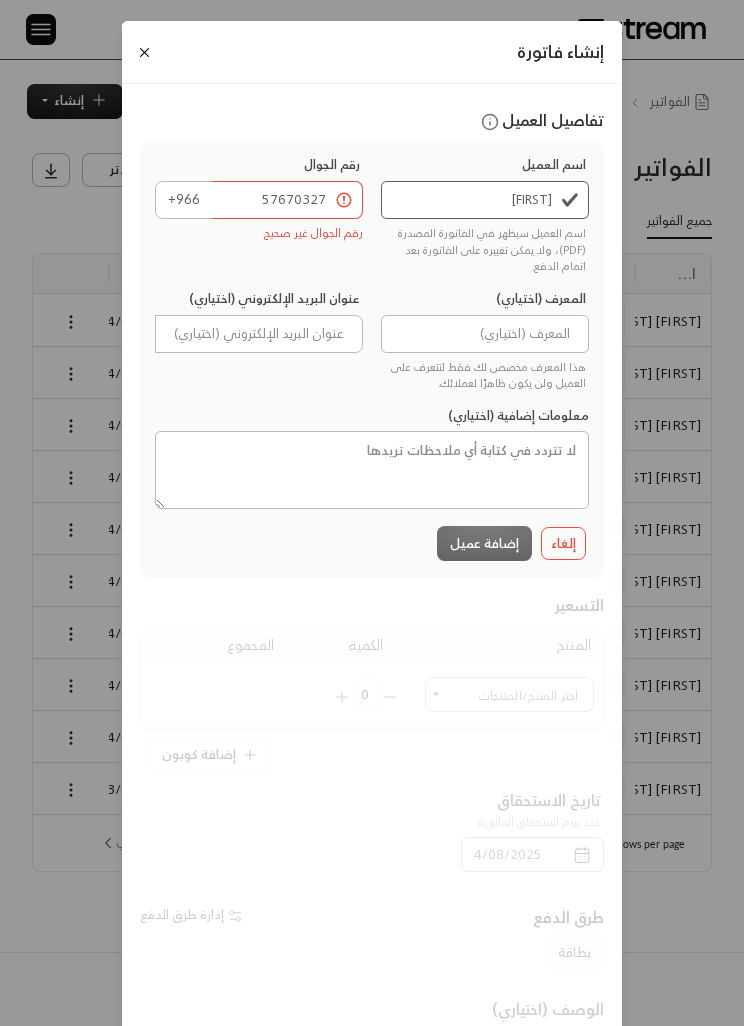 click at bounding box center (372, 675) 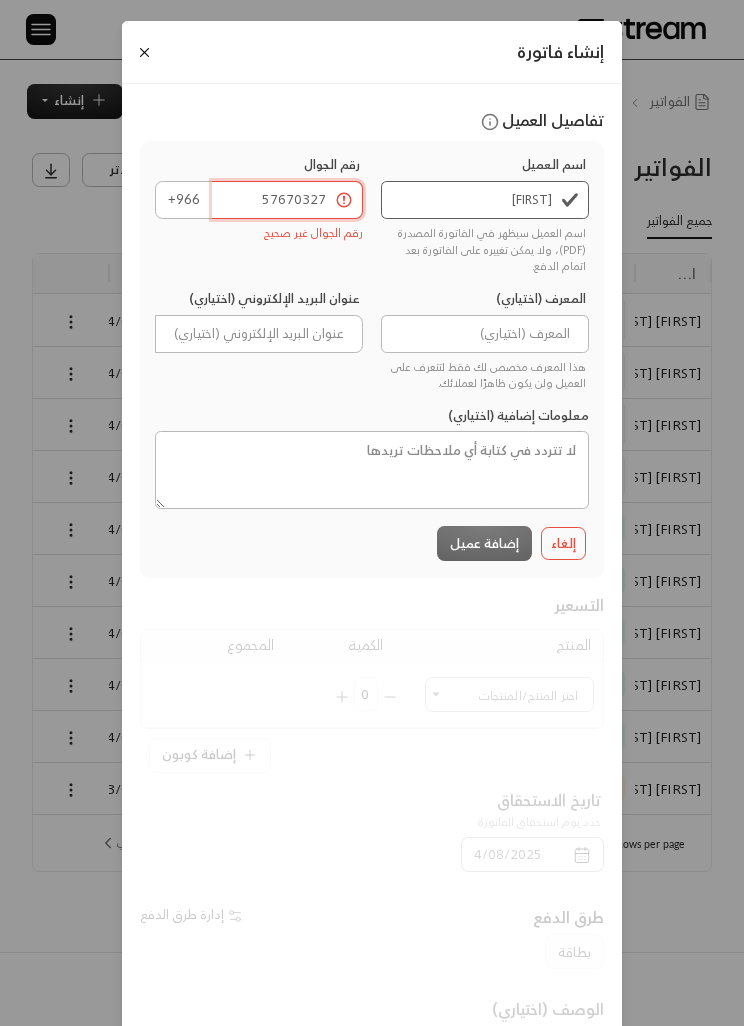 click on "57670327" at bounding box center (287, 200) 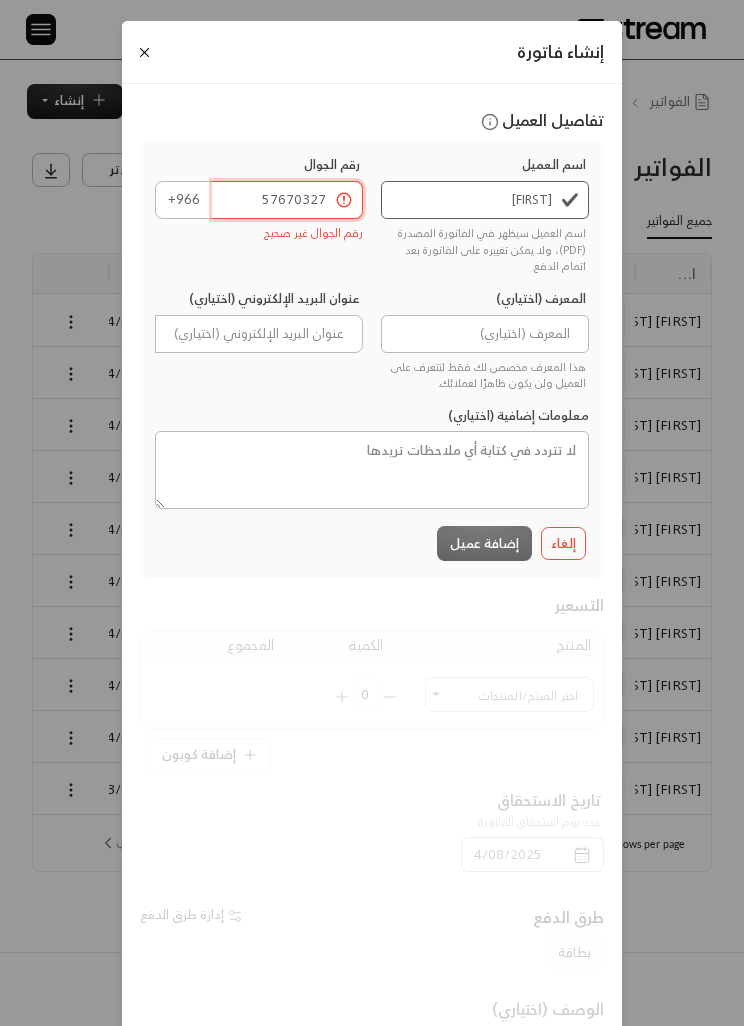 click on "57670327" at bounding box center (287, 200) 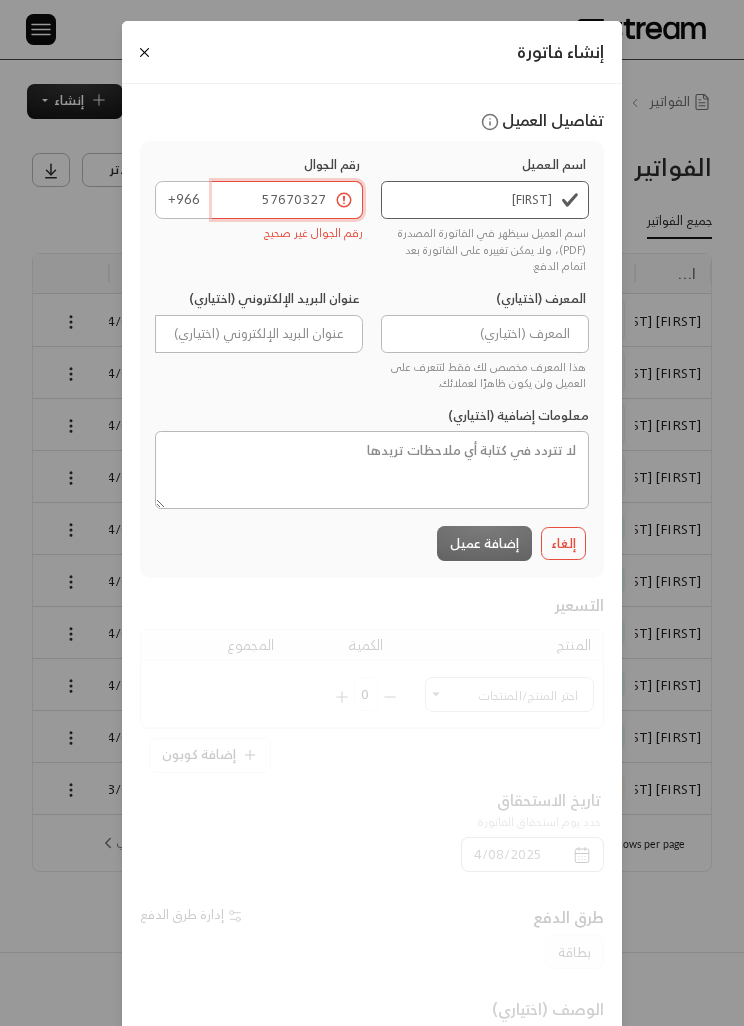 click on "57670327" at bounding box center (287, 200) 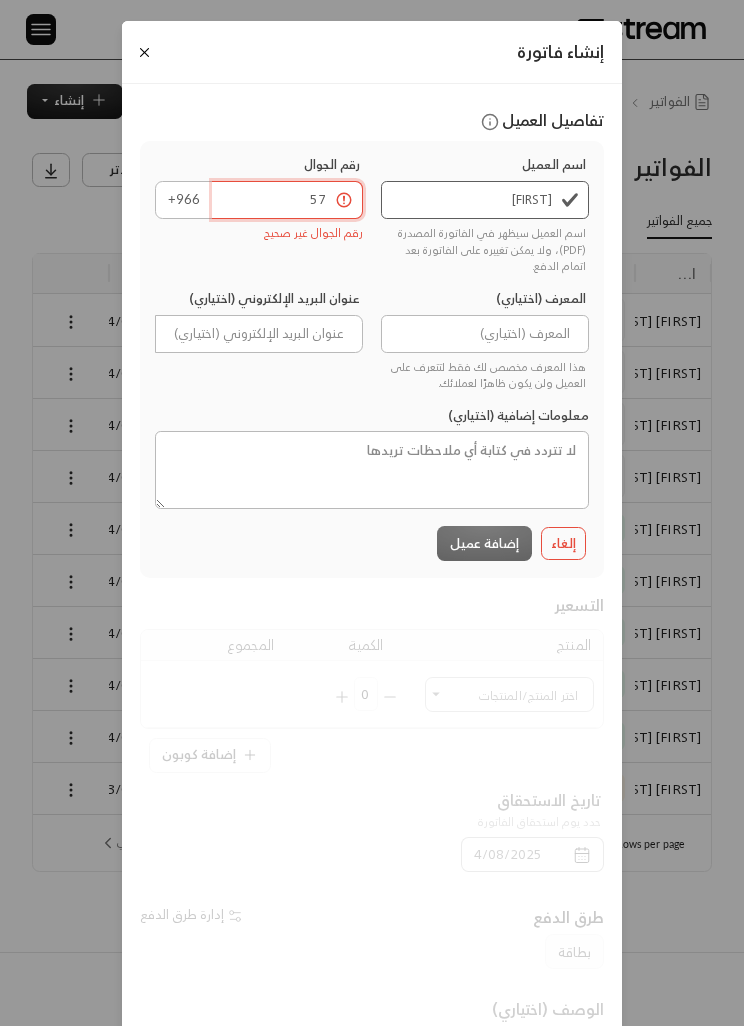 type on "5" 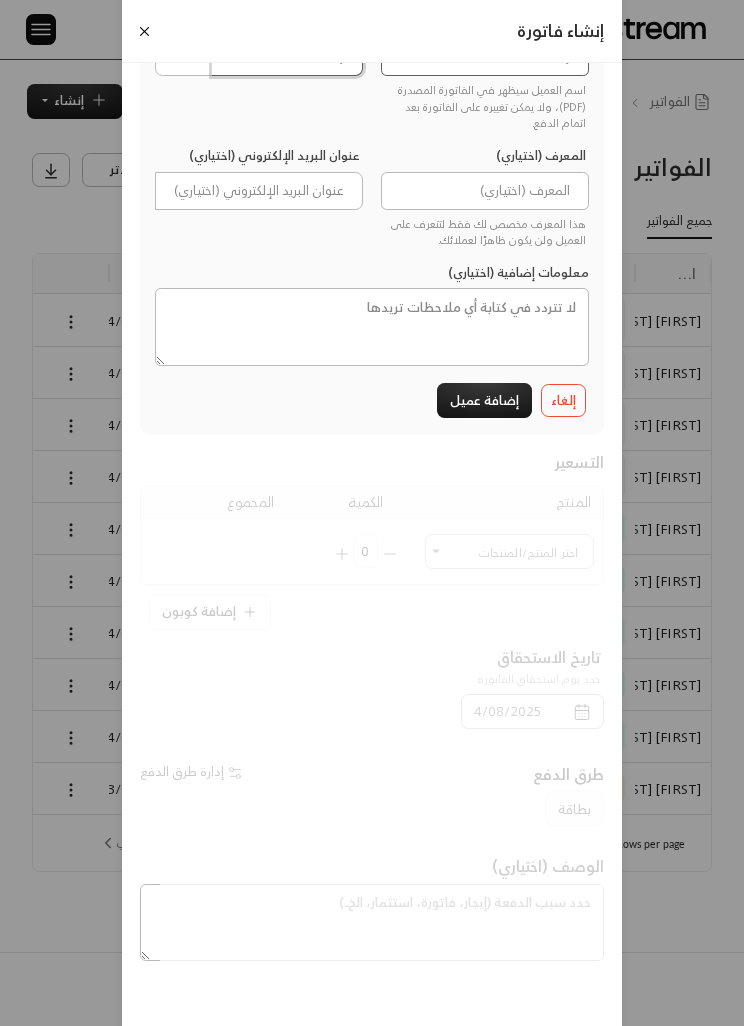scroll, scrollTop: 190, scrollLeft: 0, axis: vertical 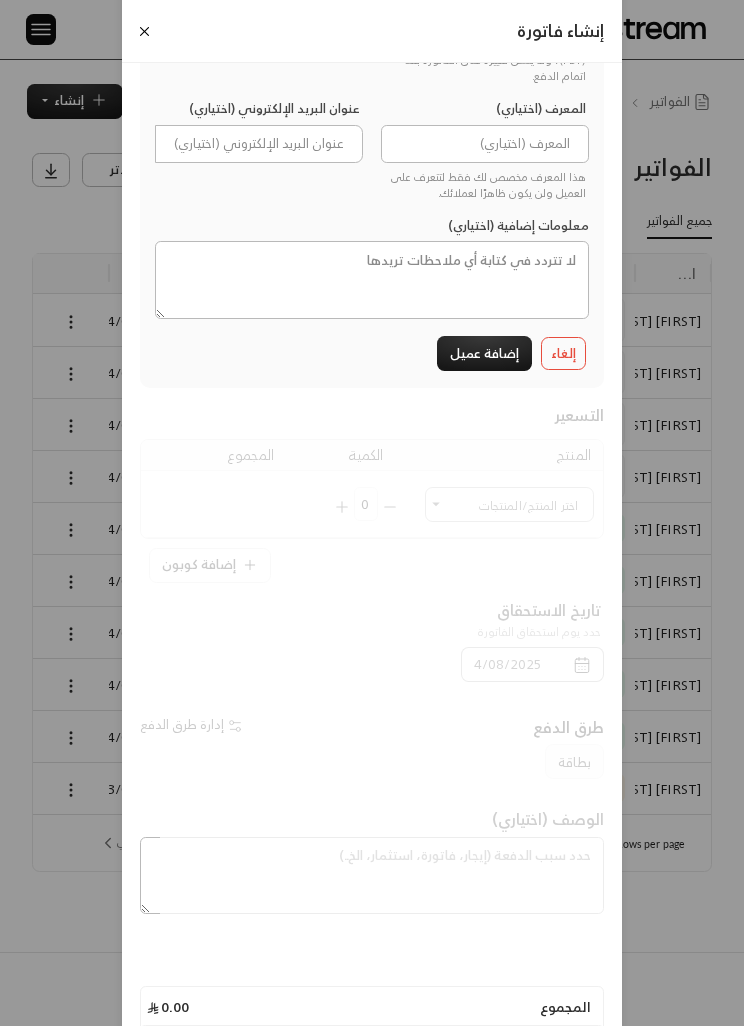 type on "557670327" 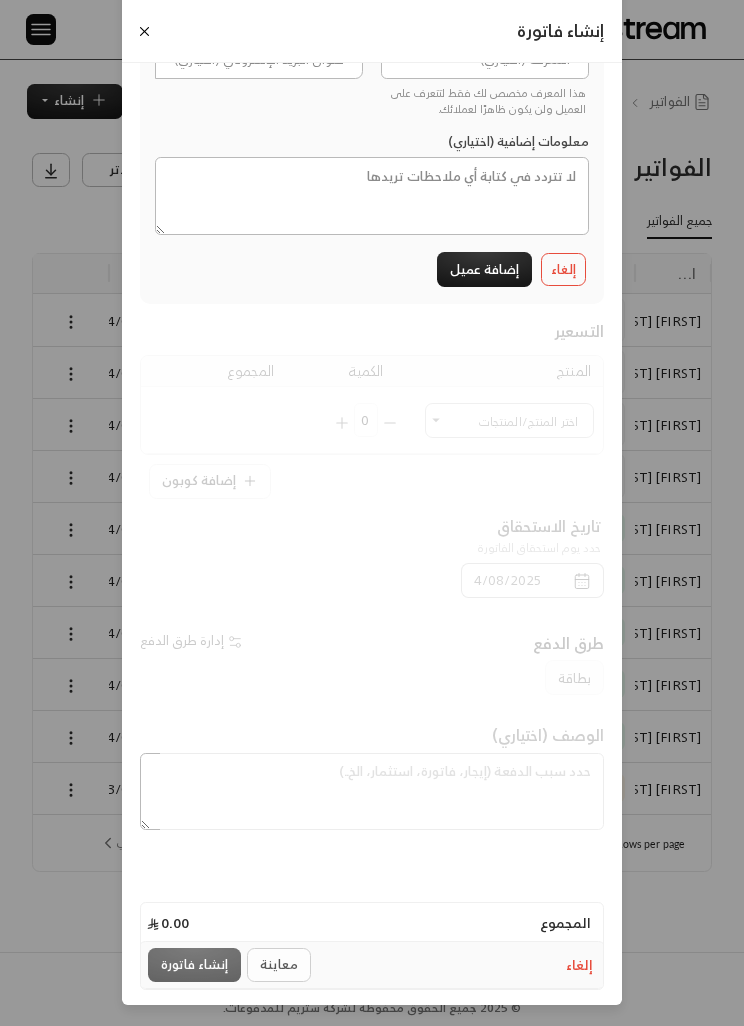 scroll, scrollTop: 275, scrollLeft: 0, axis: vertical 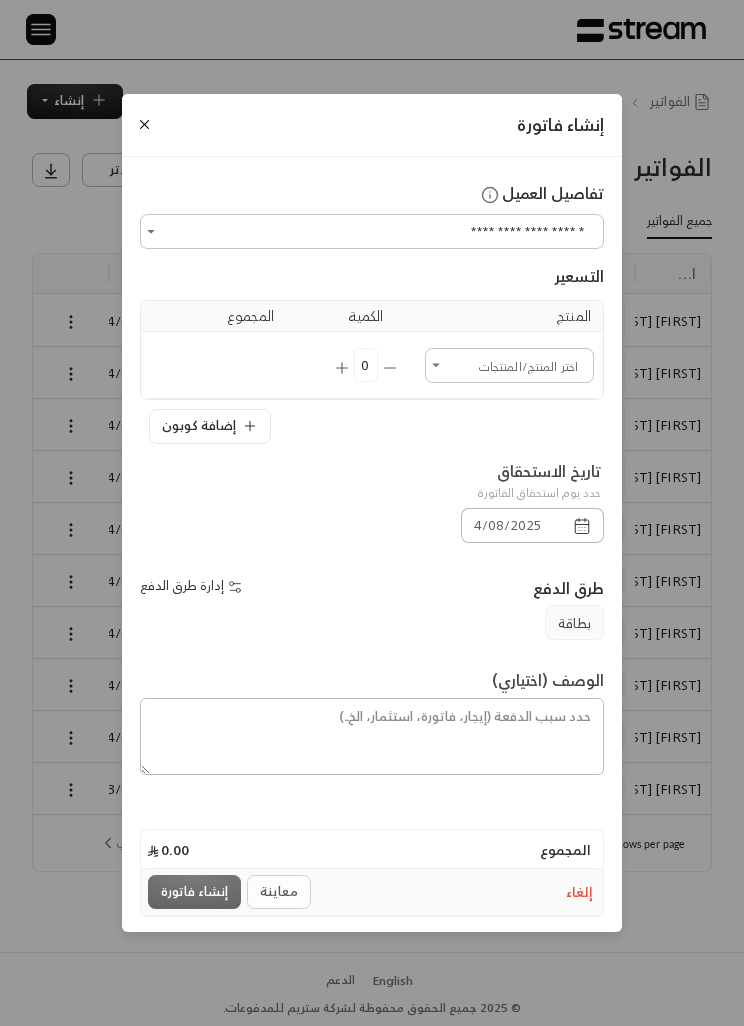 click on "اختر العميل" at bounding box center [509, 365] 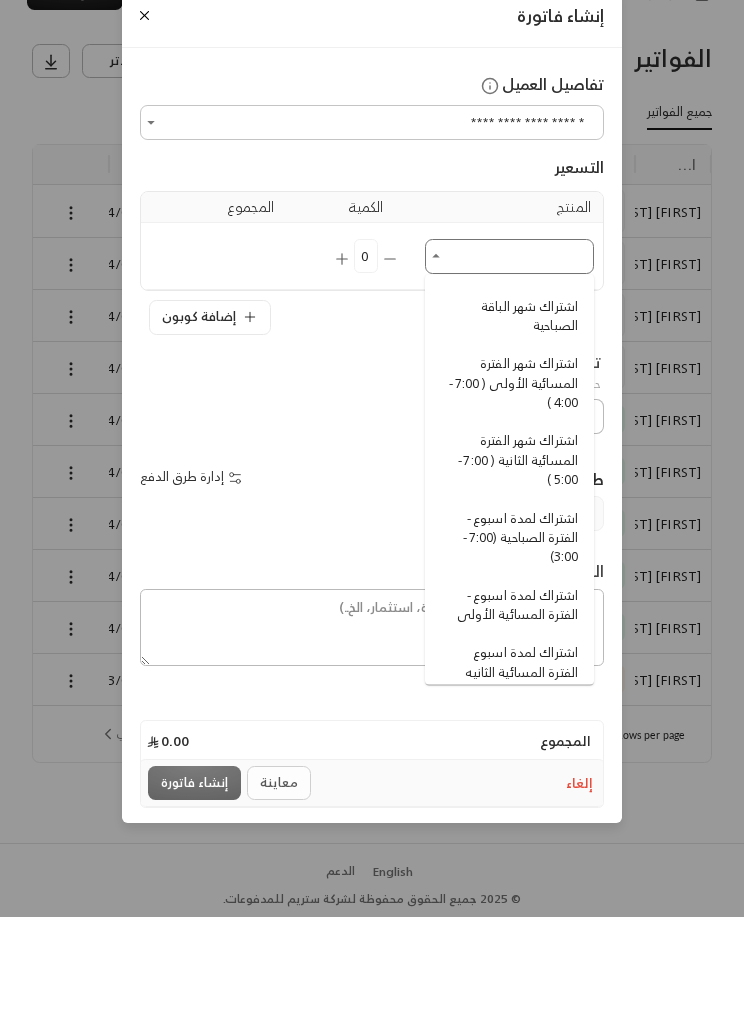 scroll, scrollTop: 391, scrollLeft: 0, axis: vertical 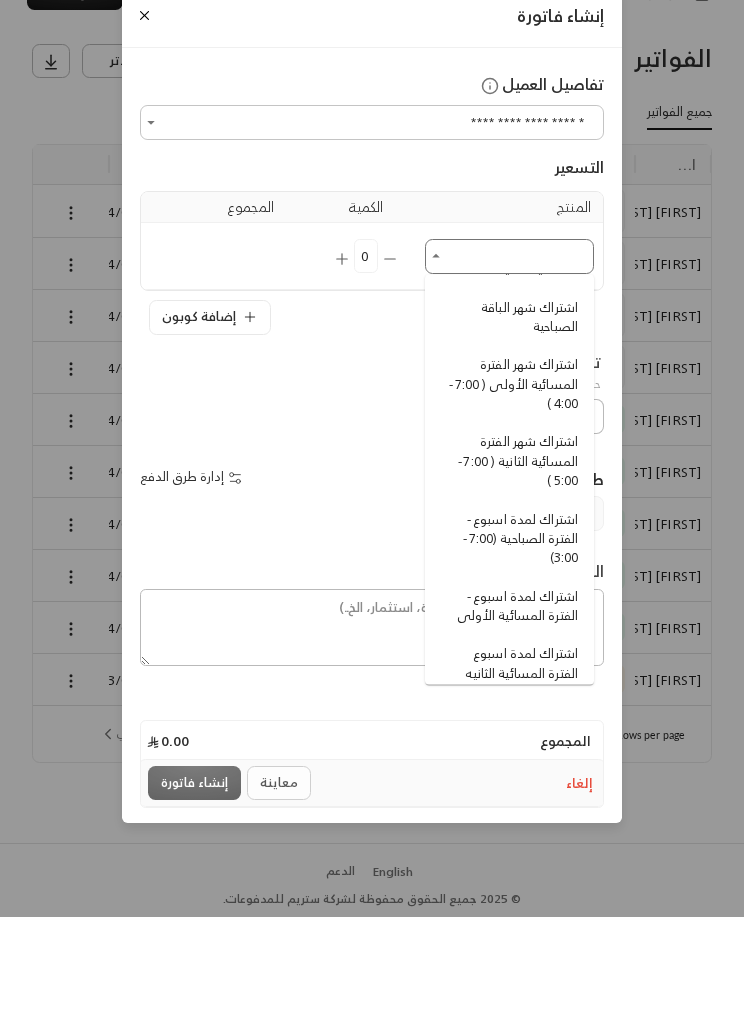 click on "اشتراك شهر الفترة المسائية الأولى ( 7:00 - 4:00 )" at bounding box center [512, 494] 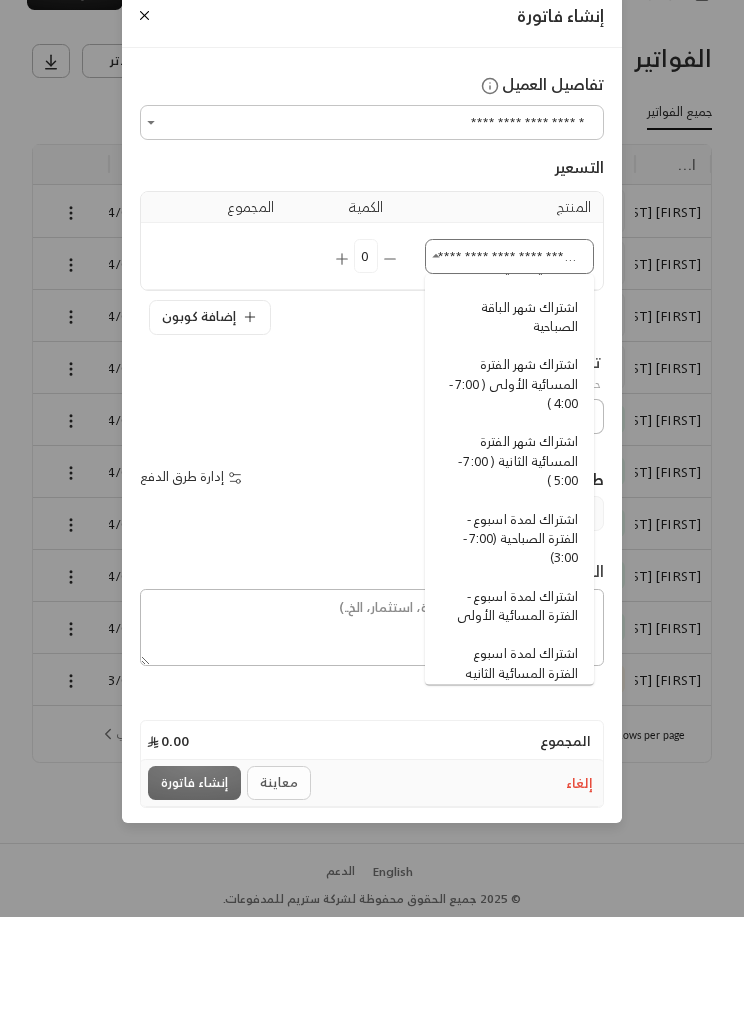 type 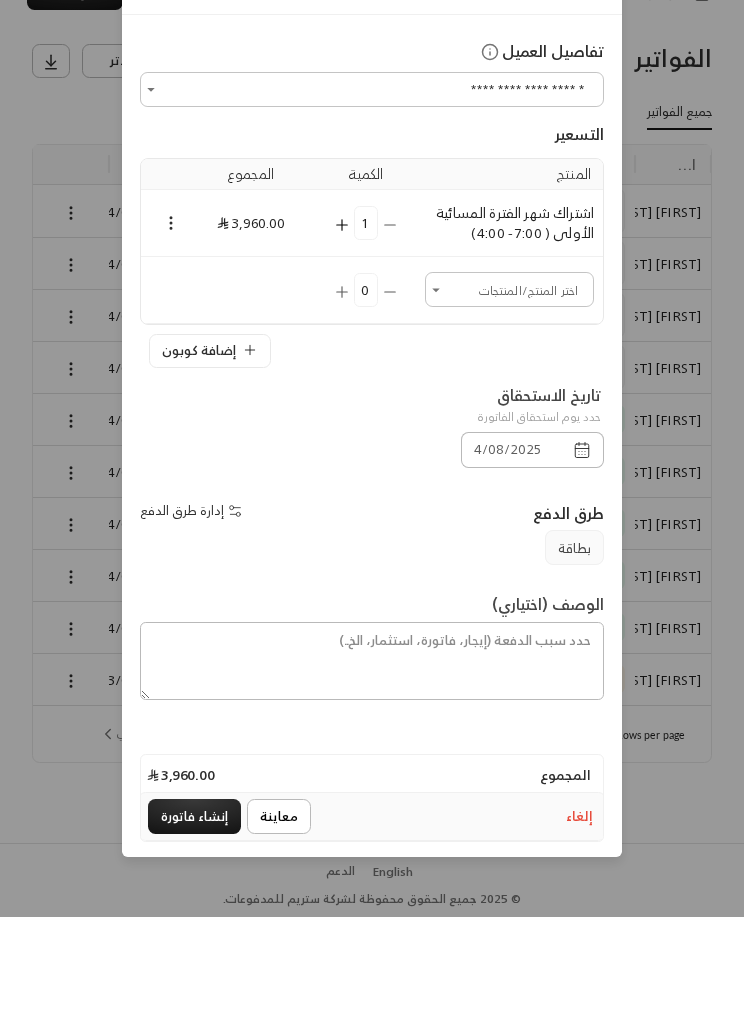 scroll, scrollTop: 65, scrollLeft: 0, axis: vertical 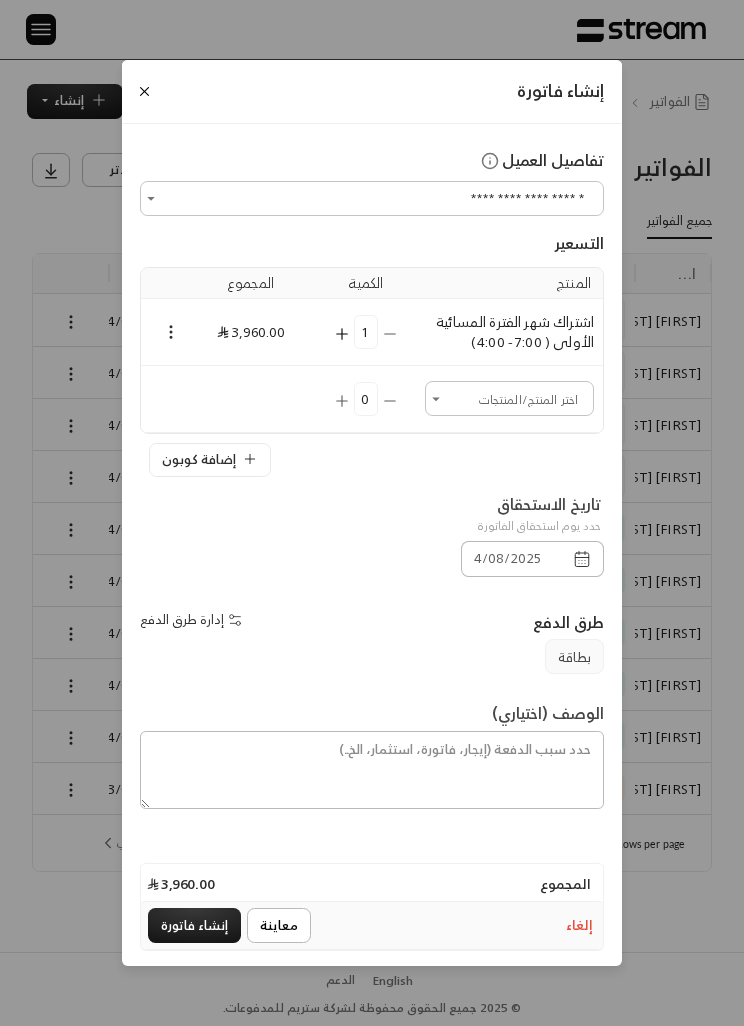 click on "إنشاء فاتورة" at bounding box center [194, 925] 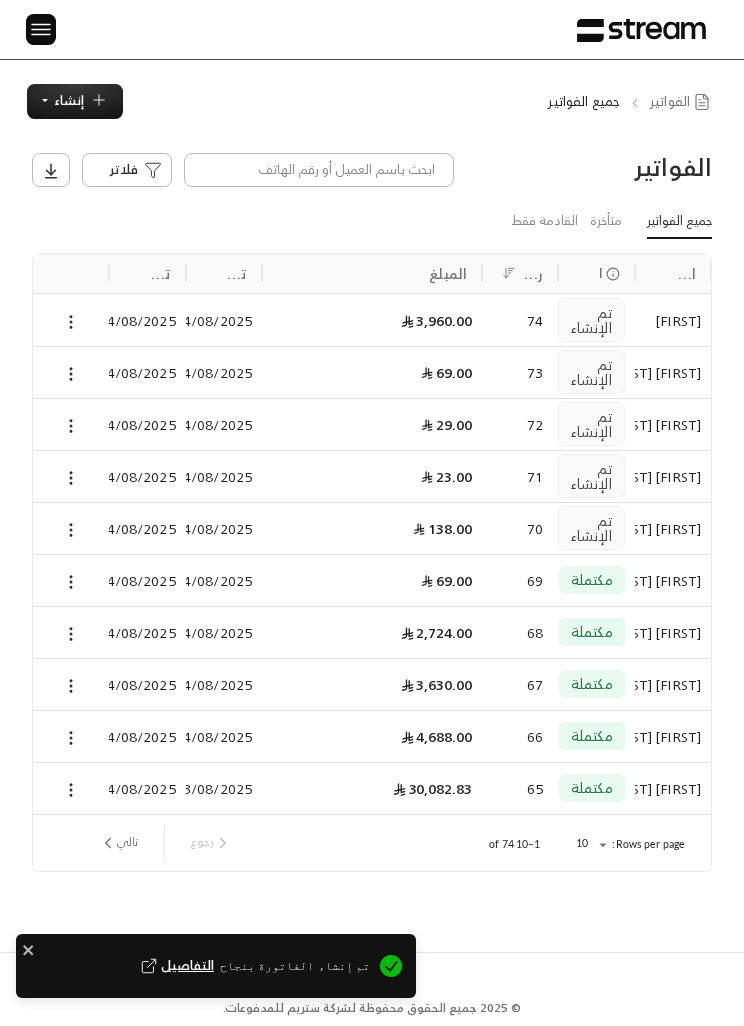 click 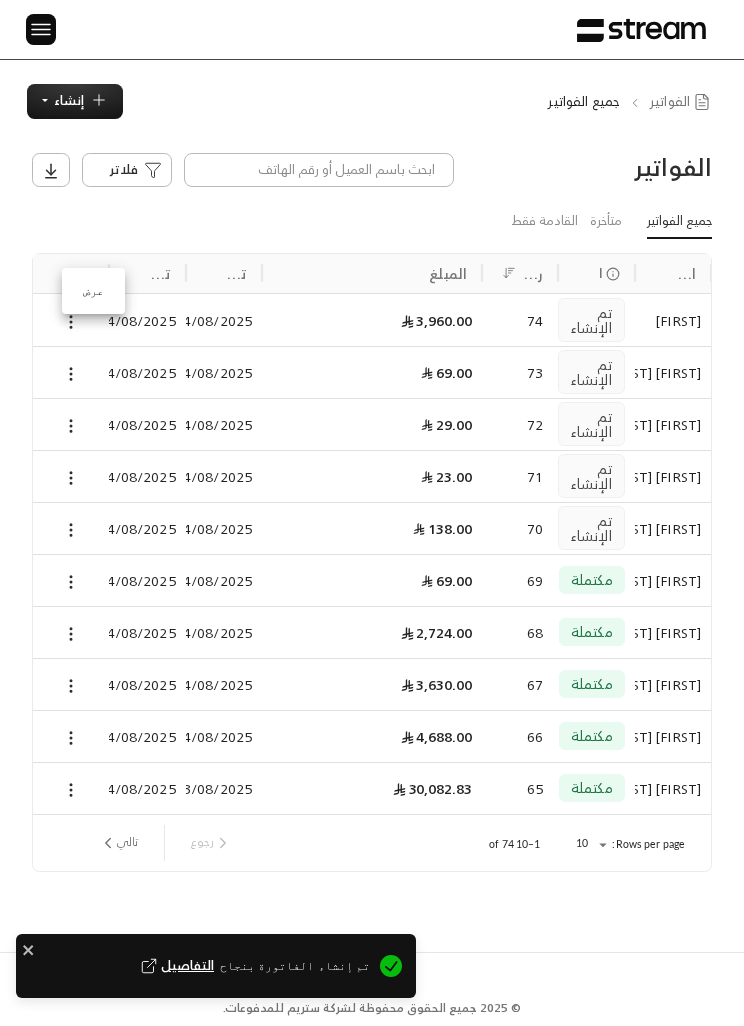 click on "عرض" at bounding box center (93, 291) 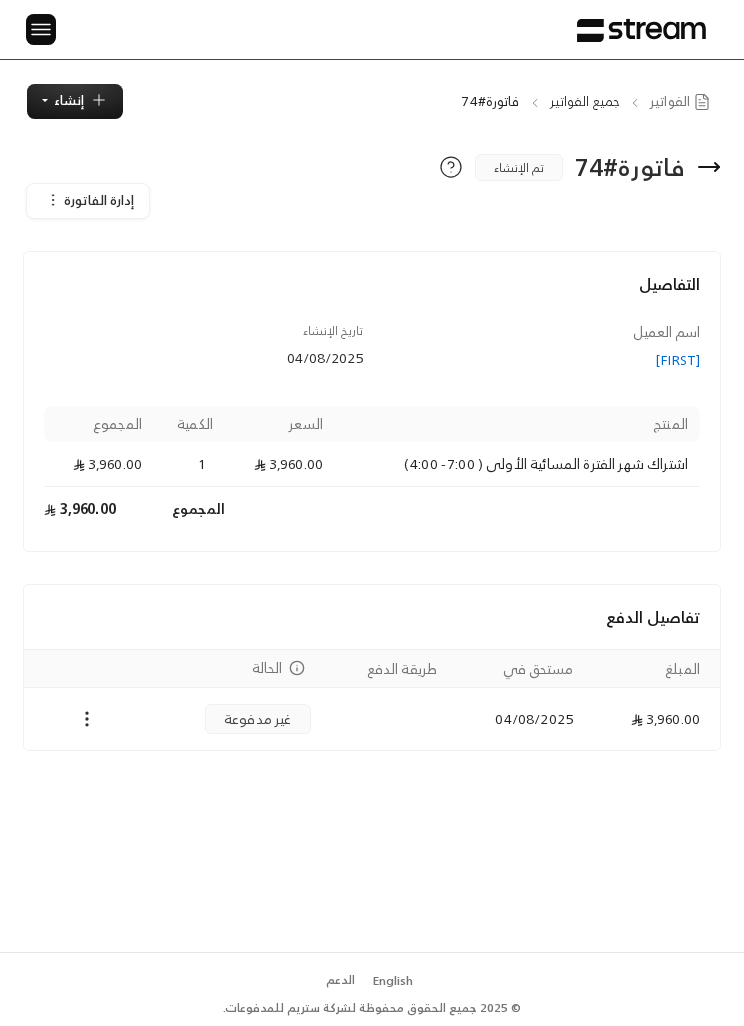 scroll, scrollTop: 2, scrollLeft: 0, axis: vertical 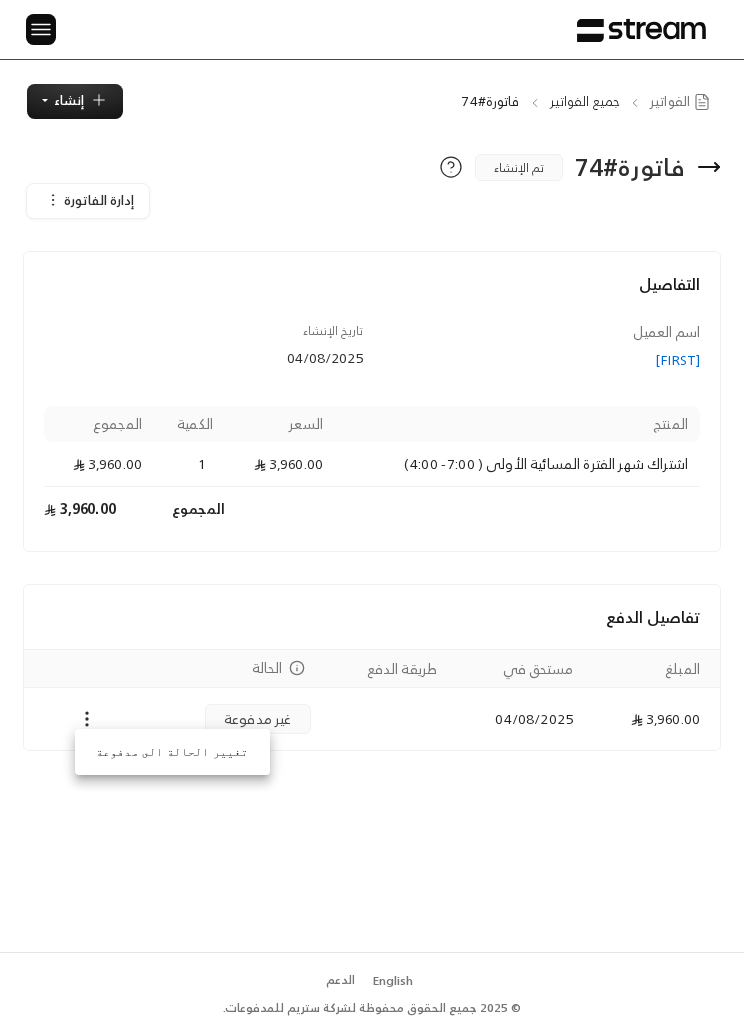 click on "تغيير الحالة الى مدفوعة" at bounding box center [172, 752] 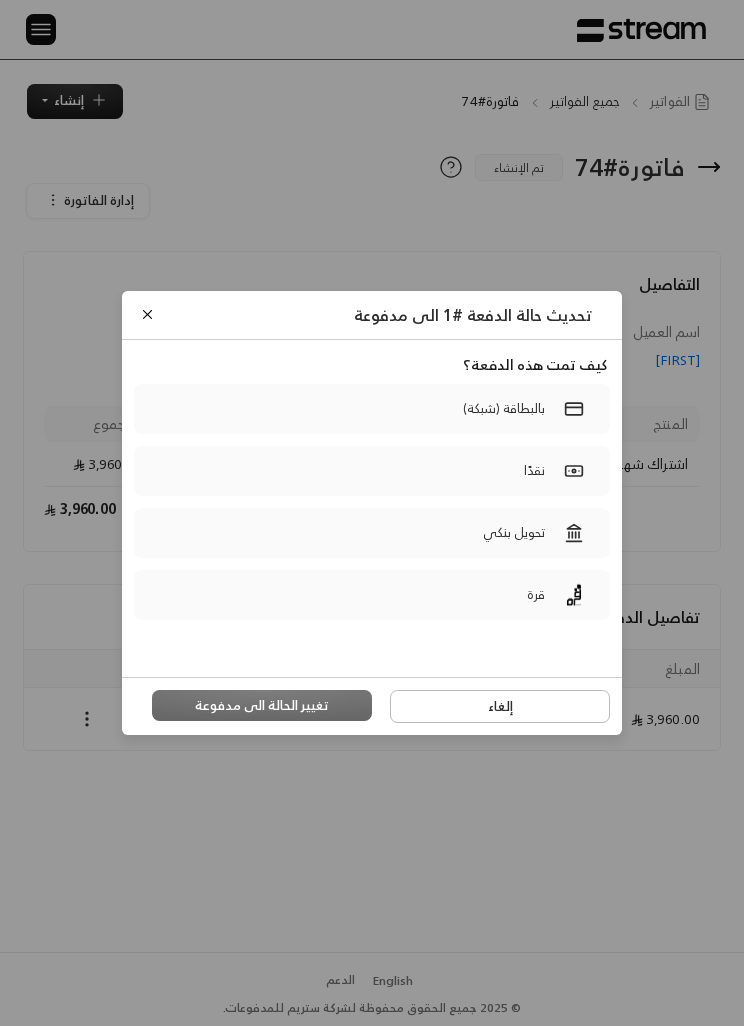 click on "تحويل بنكي" at bounding box center [514, 533] 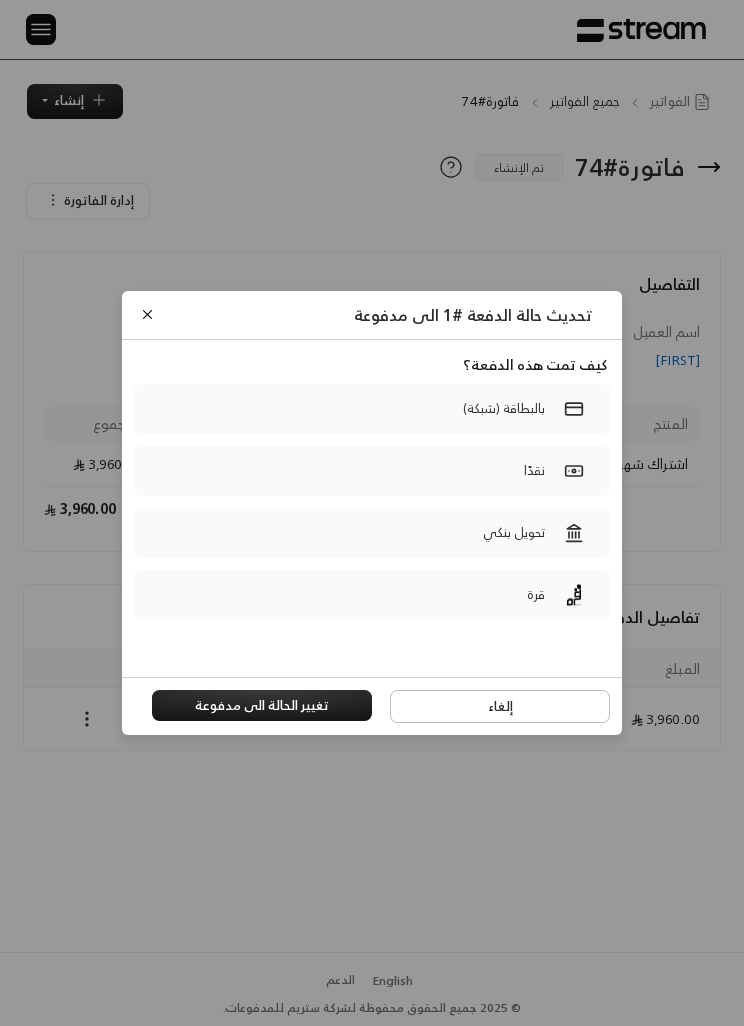 click on "تغيير الحالة الى مدفوعة" at bounding box center (262, 706) 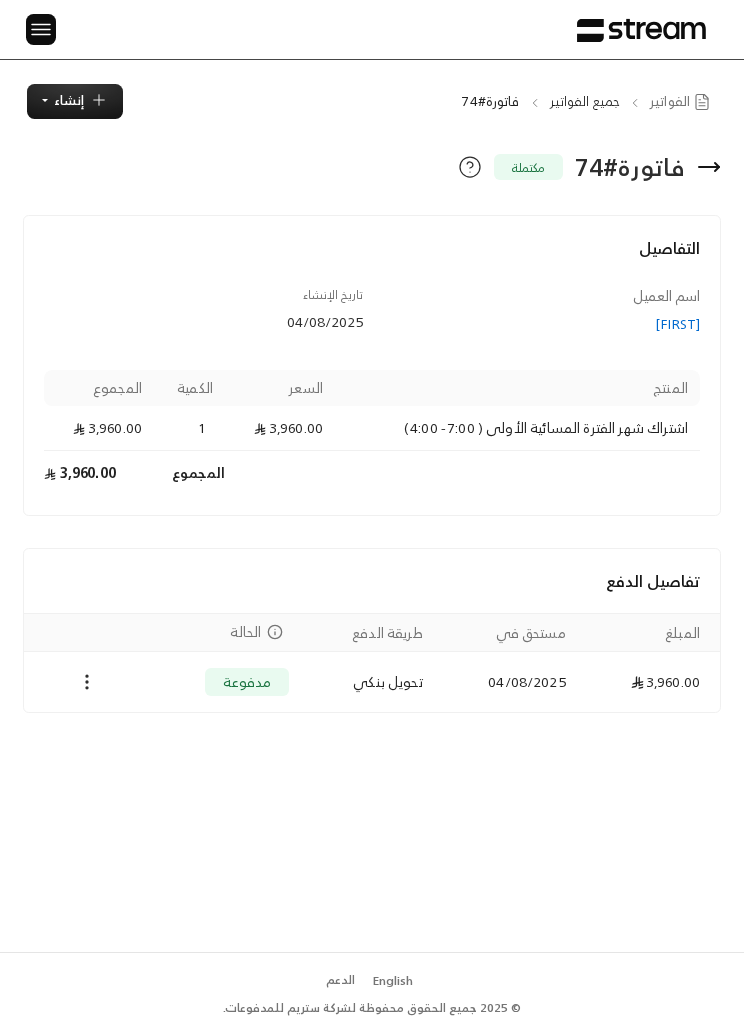 click on "فاتورة  # 74 مكتملة   التفاصيل اسم العميل [FIRST]  تاريخ الإنشاء [DATE] المنتج السعر الكمية المجموع اشتراك شهر الفترة المسائية الأولى ( 7:00 - 4:00 )  3,960.00   1 3,960.00   المجموع 3,960.00   تفاصيل الدفع المبلغ مستحق في   طريقة الدفع   الحالة     3,960.00   [DATE] تحويل بنكي مدفوعة" at bounding box center (372, 535) 